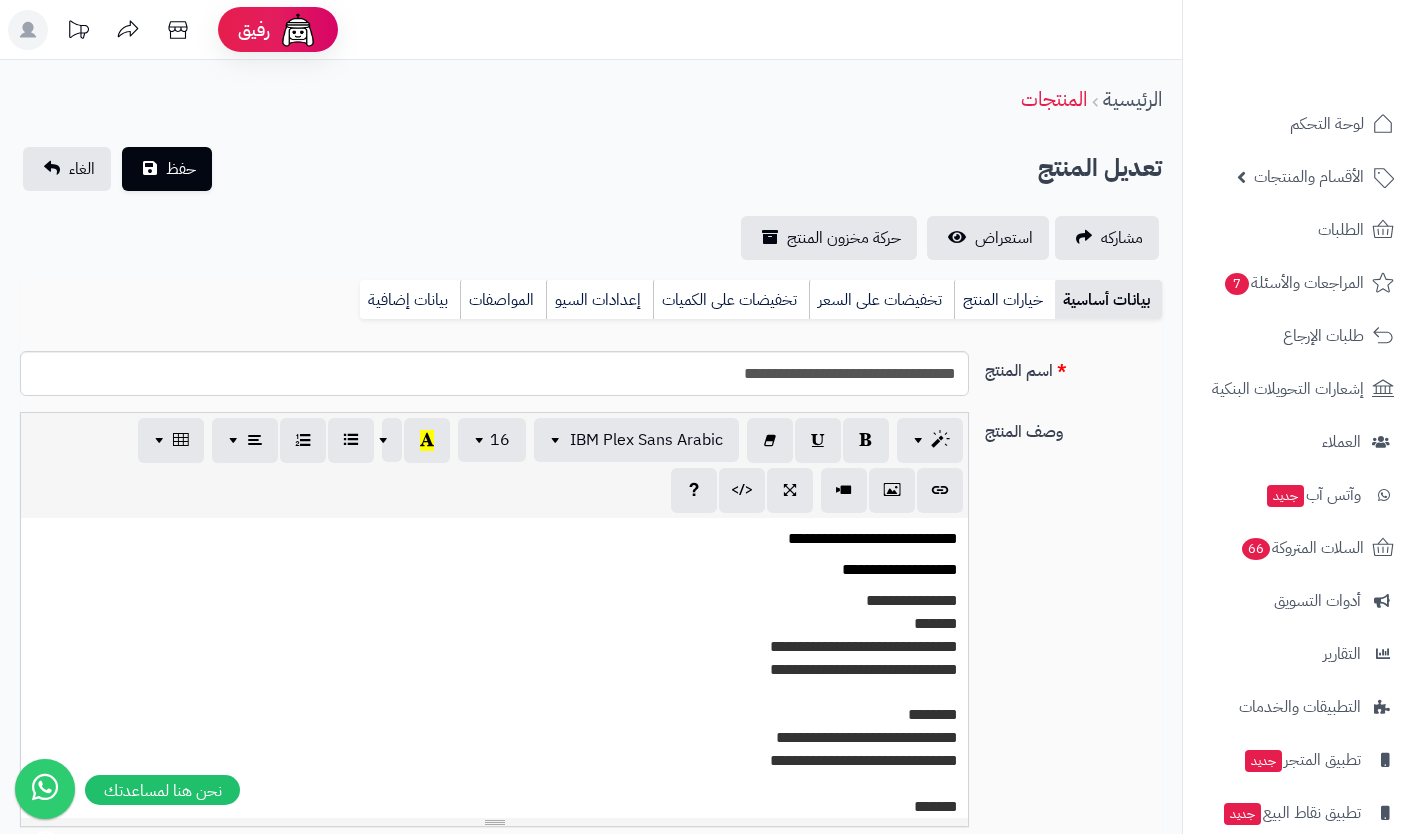 select 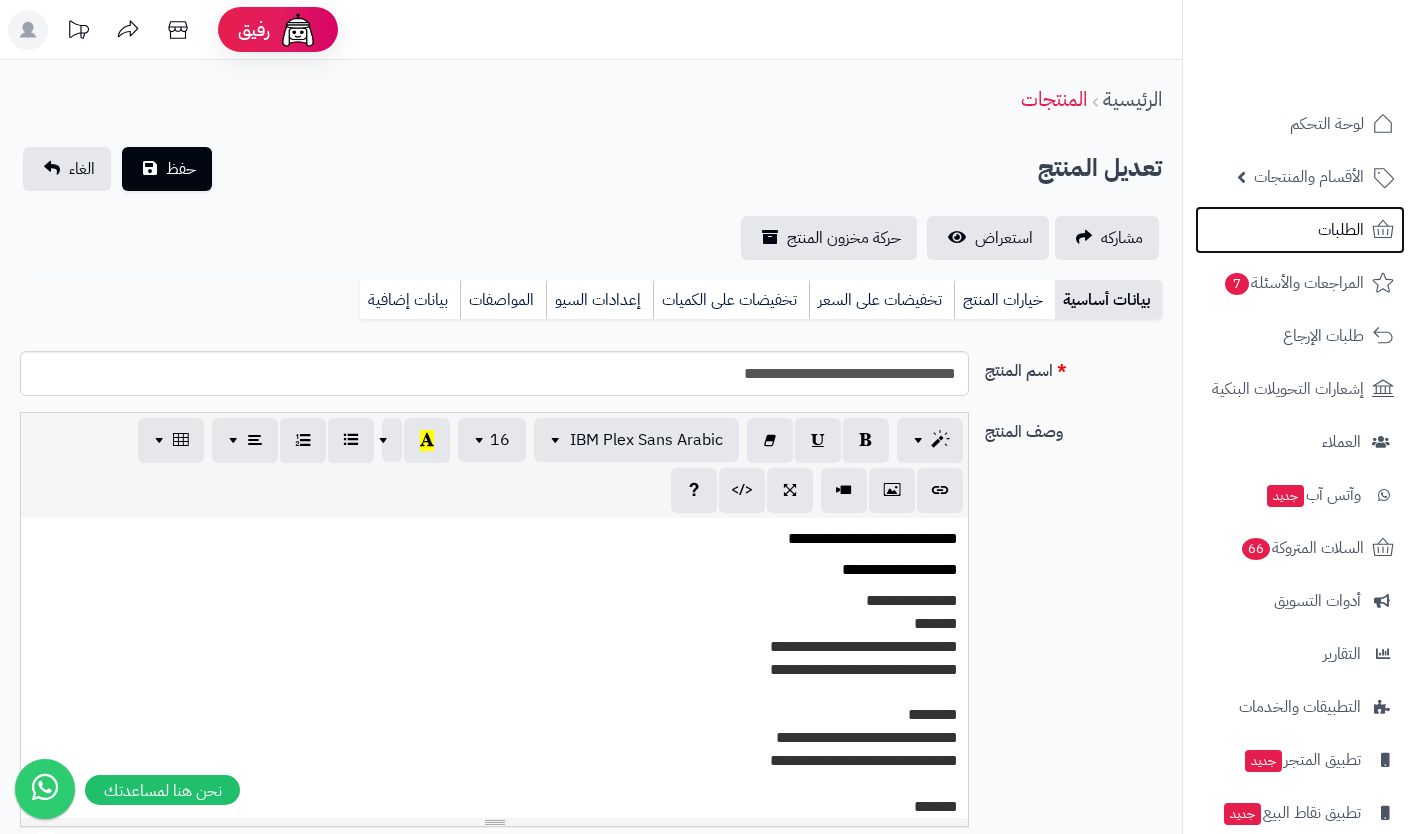 click on "الطلبات" at bounding box center [1341, 230] 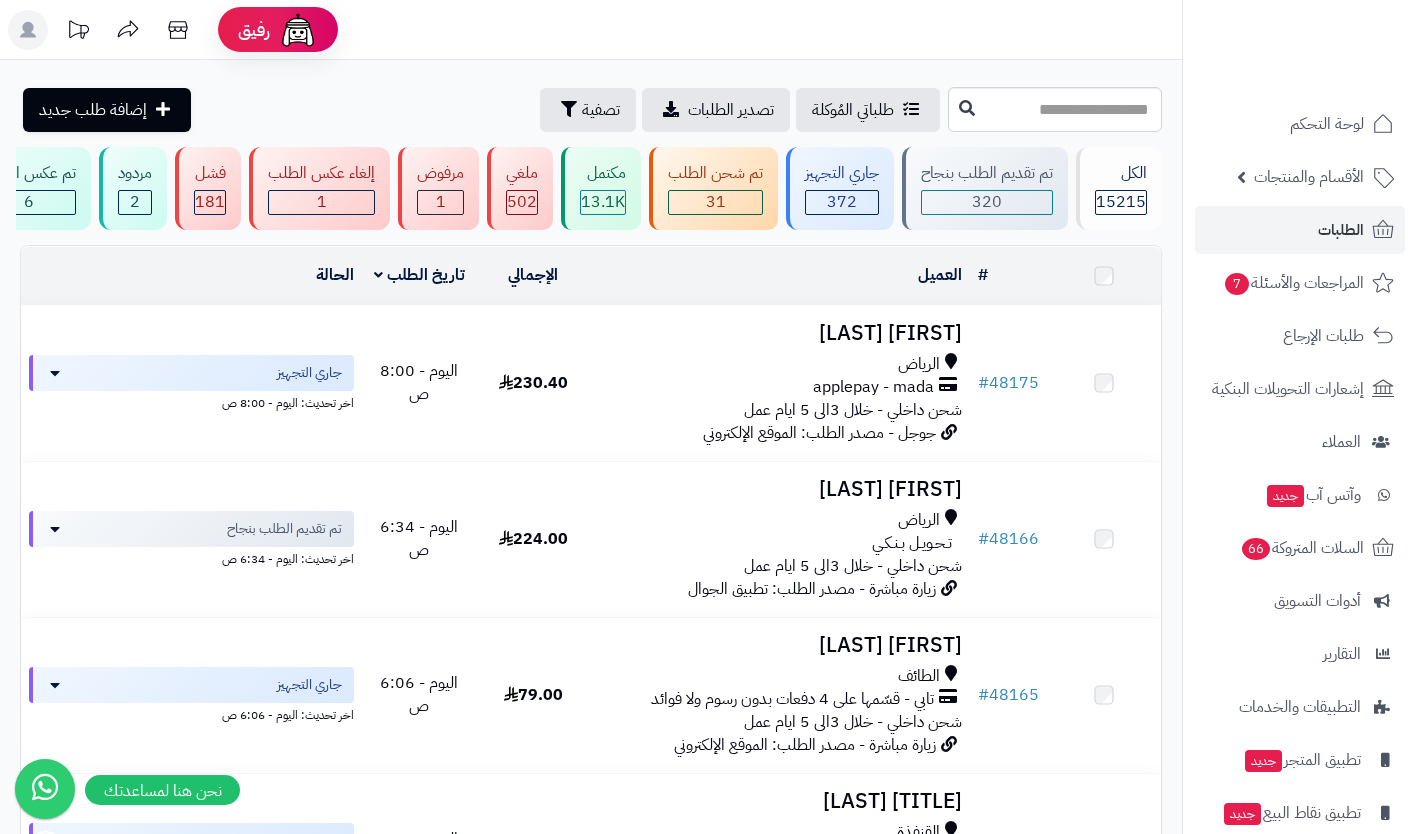 scroll, scrollTop: 0, scrollLeft: 0, axis: both 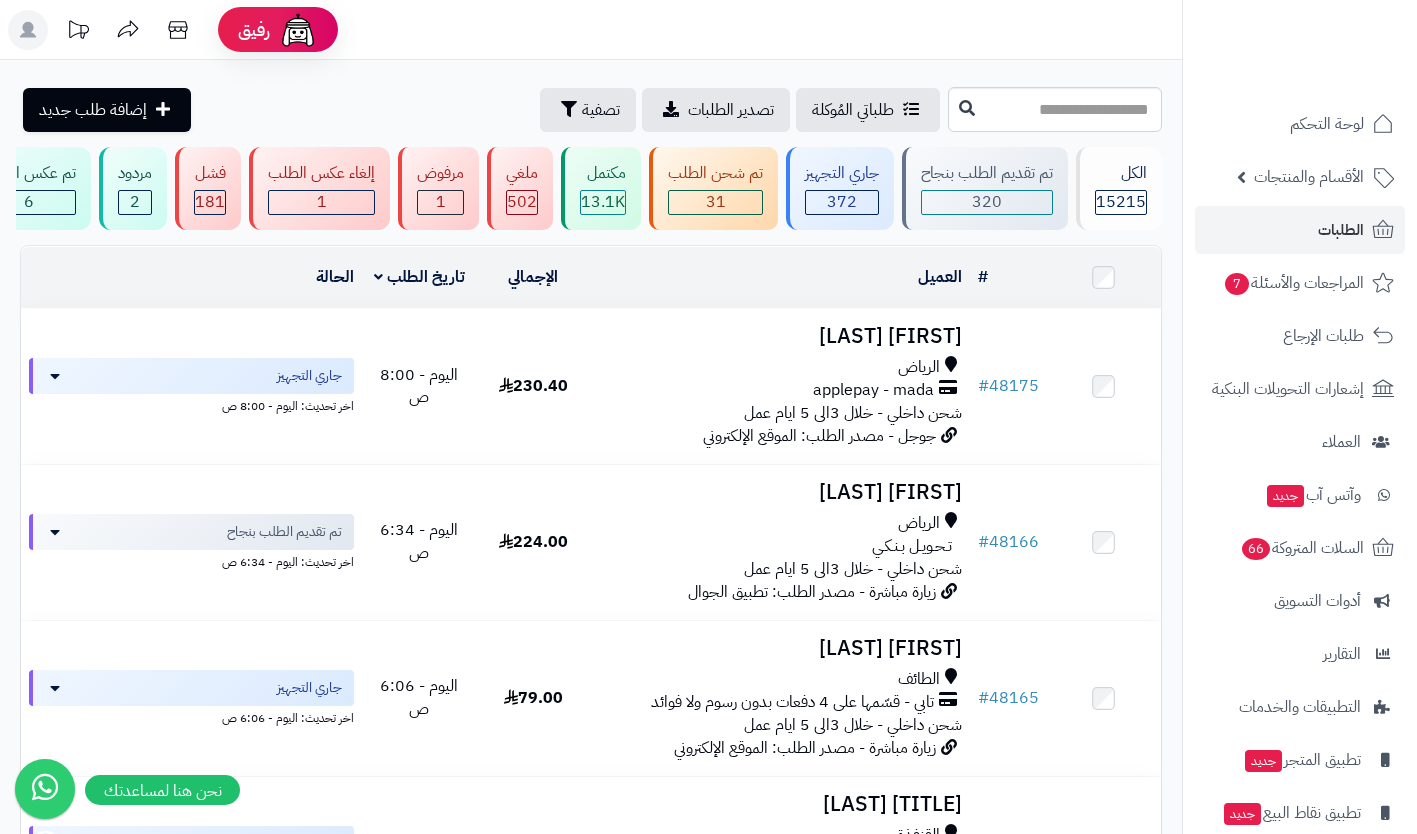 click on "الرياض" at bounding box center [780, 367] 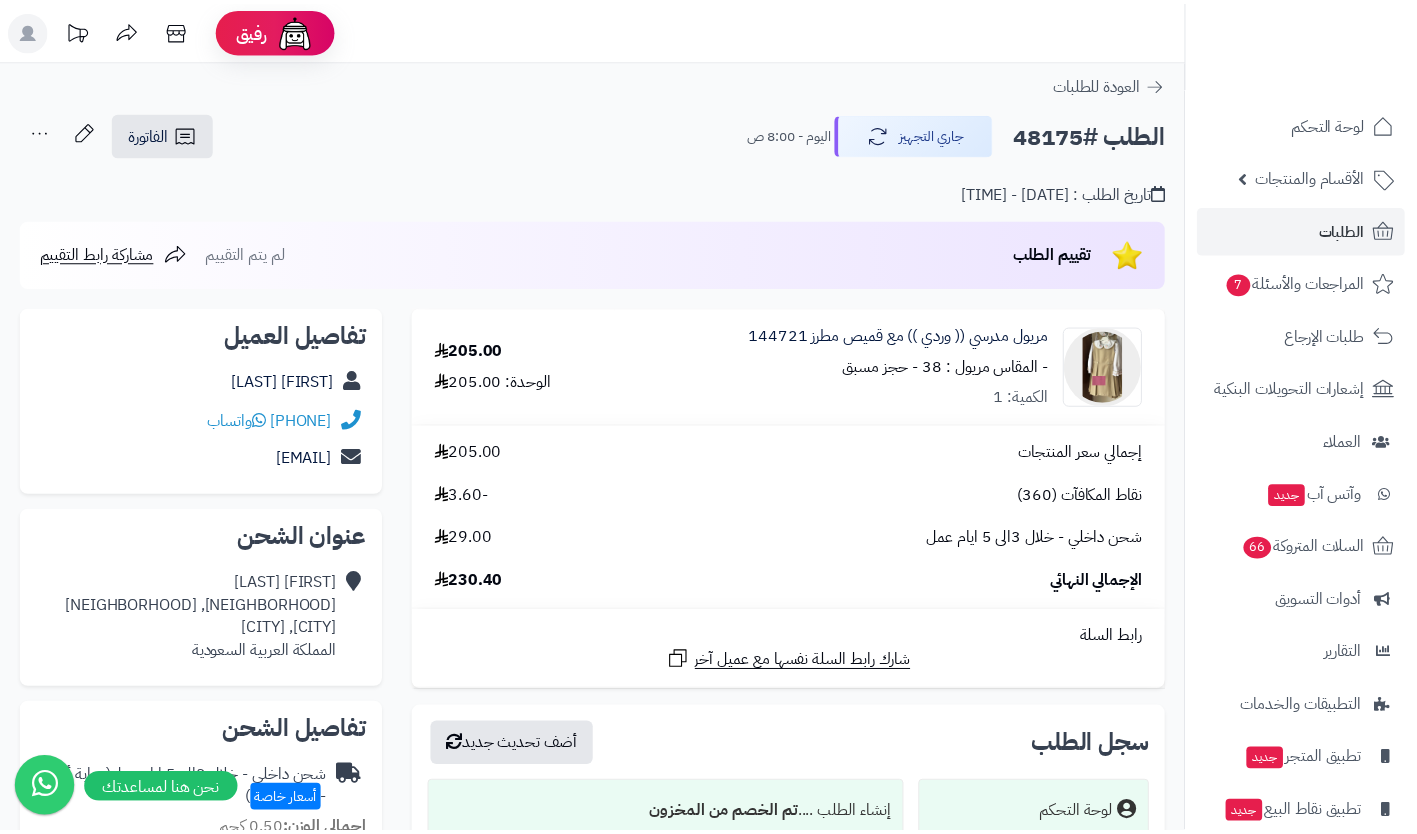 scroll, scrollTop: 0, scrollLeft: 0, axis: both 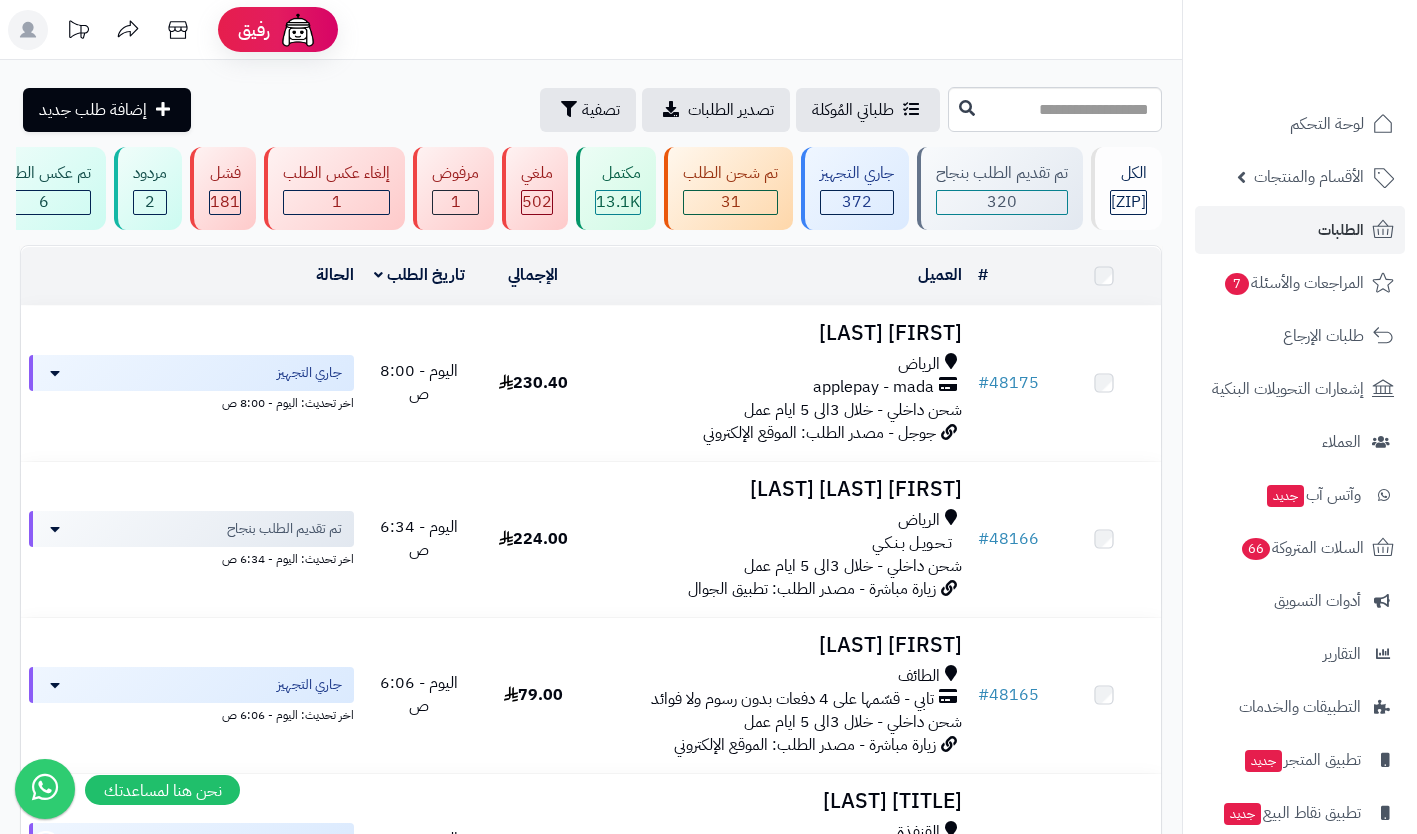click on "شحن داخلي  - خلال 3الى 5 ايام عمل" at bounding box center [853, 566] 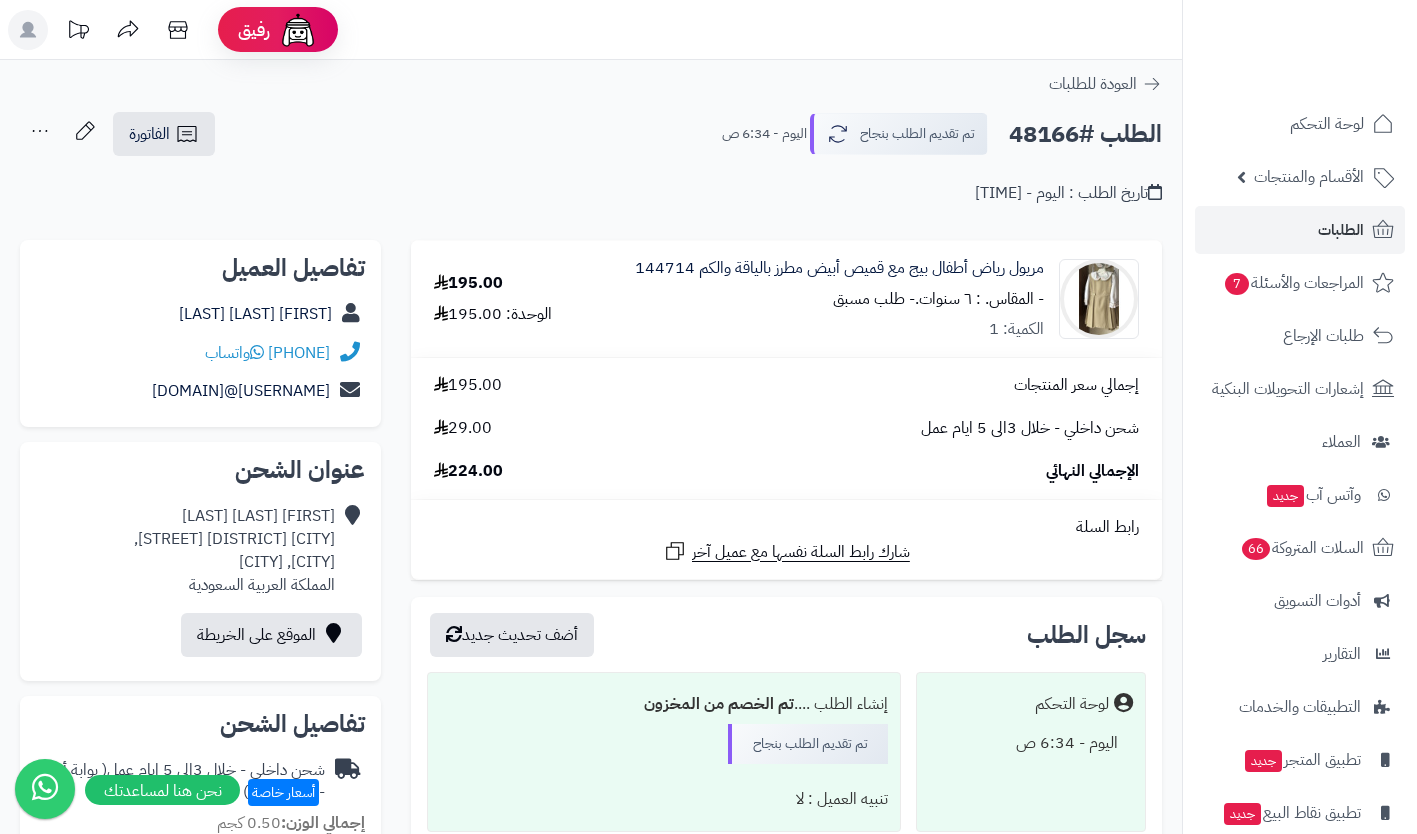 scroll, scrollTop: 0, scrollLeft: 0, axis: both 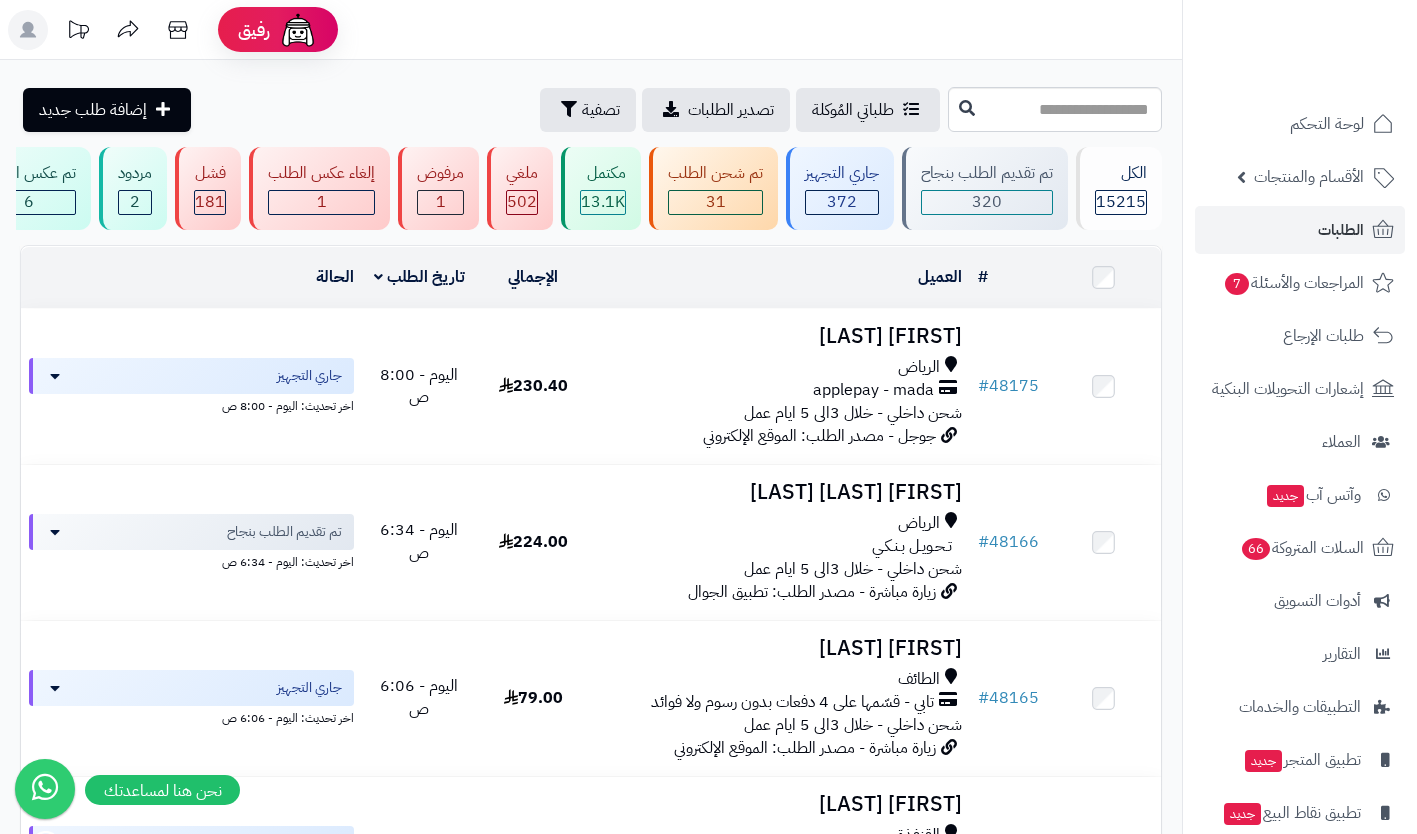 click on "[FIRST] [LAST]" at bounding box center [780, 648] 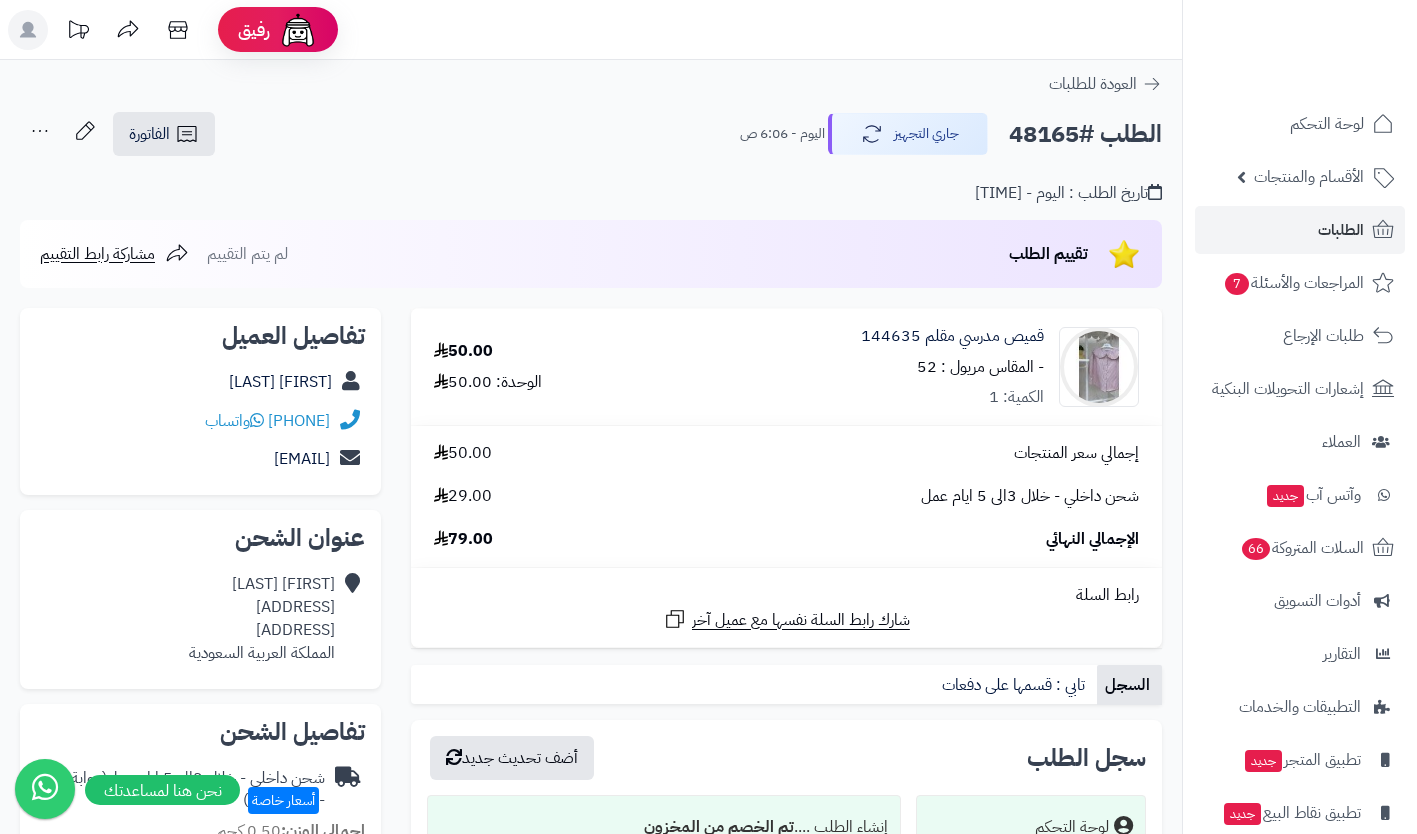 scroll, scrollTop: 0, scrollLeft: 0, axis: both 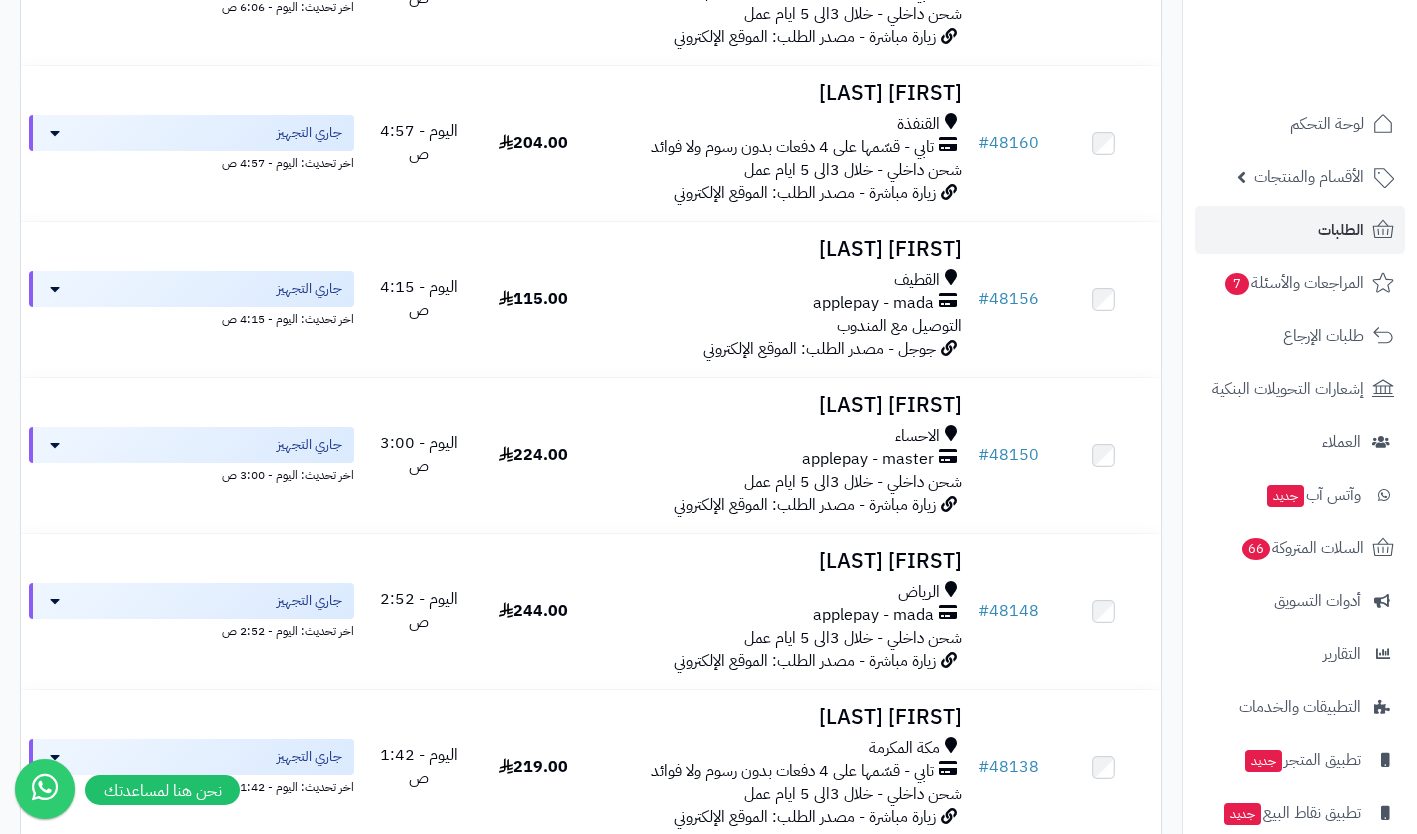 click on "تابي - قسّمها على 4 دفعات بدون رسوم ولا فوائد" at bounding box center [792, 147] 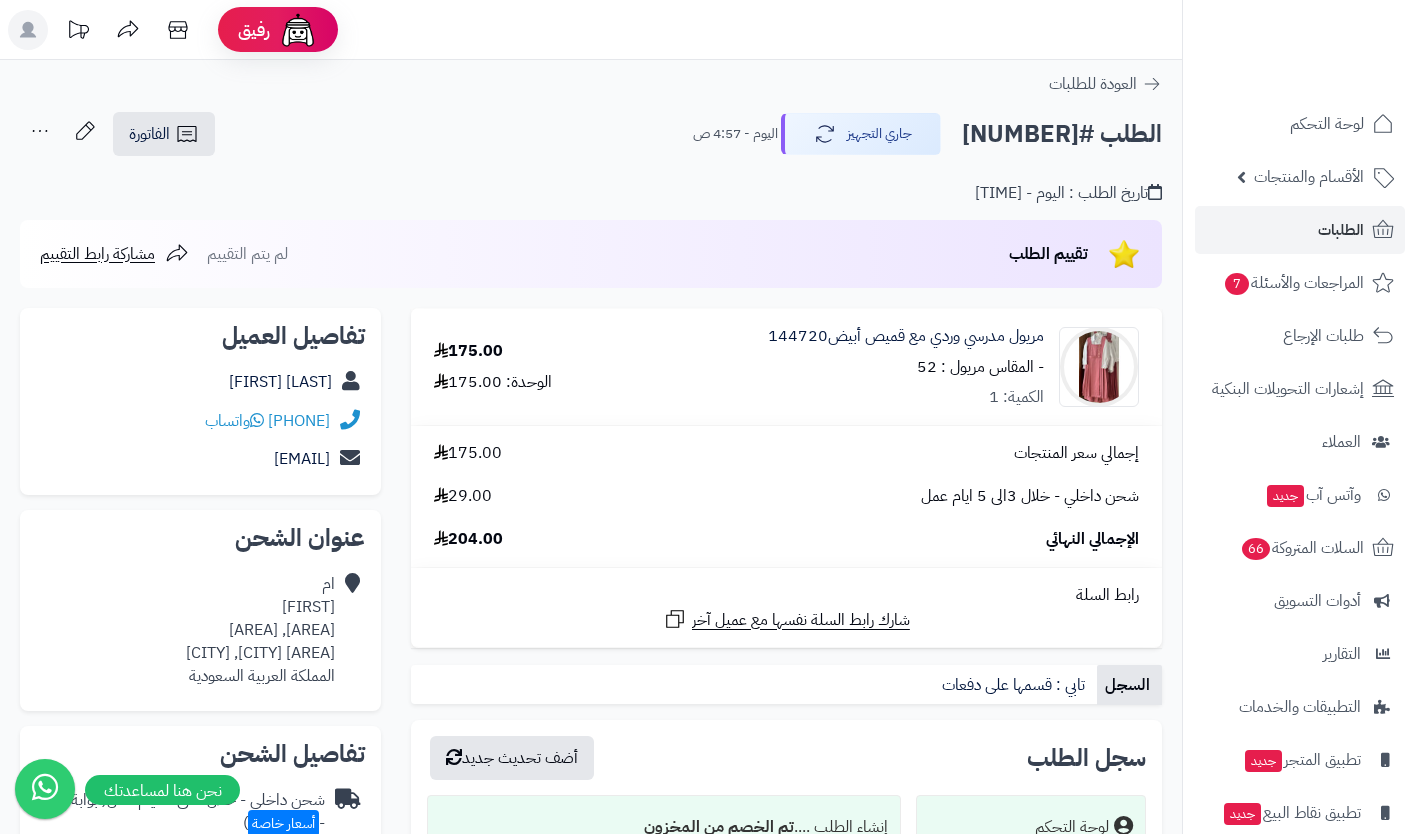 scroll, scrollTop: 0, scrollLeft: 0, axis: both 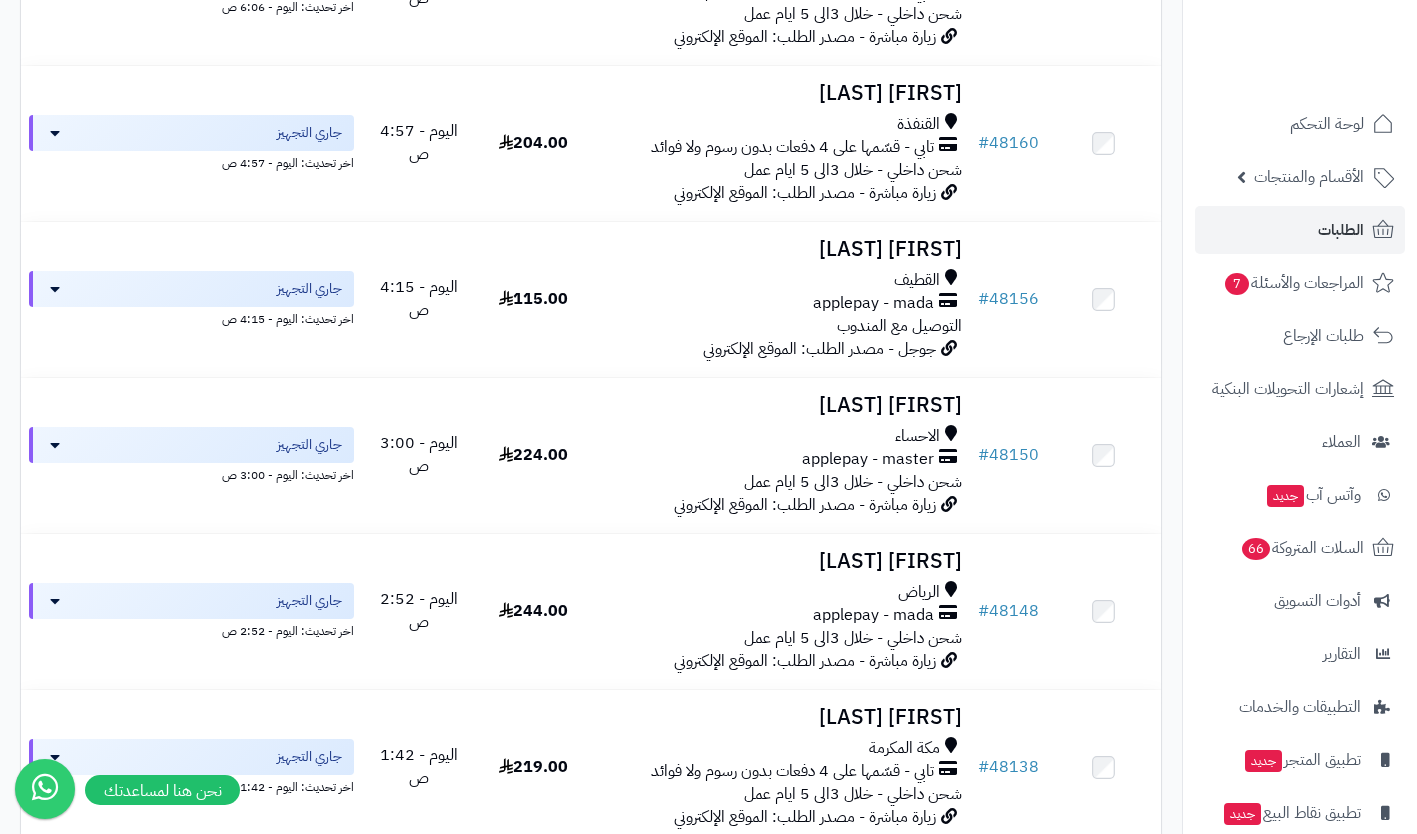 click on "التوصيل مع المندوب" at bounding box center [899, 326] 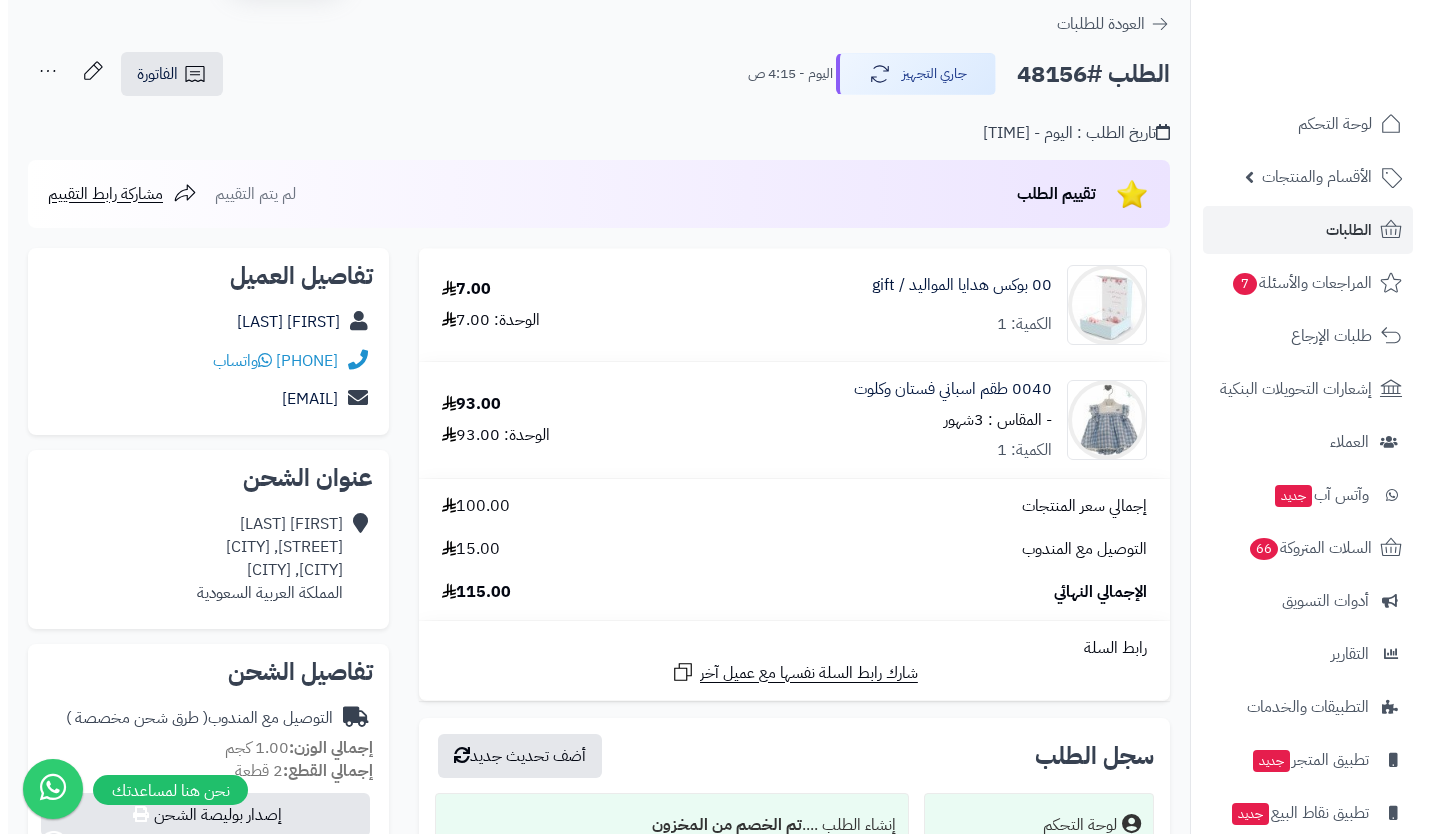 scroll, scrollTop: 0, scrollLeft: 0, axis: both 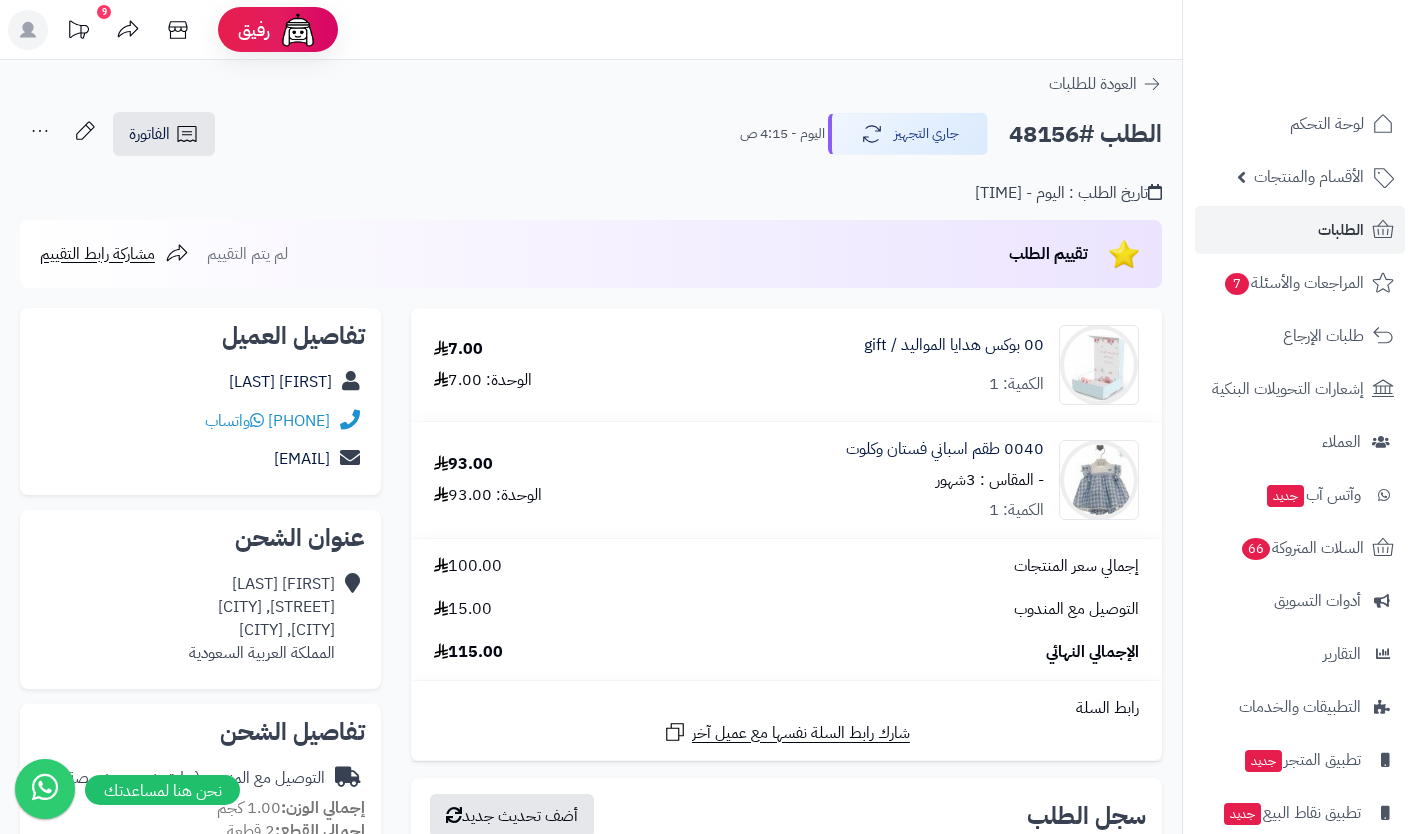 click 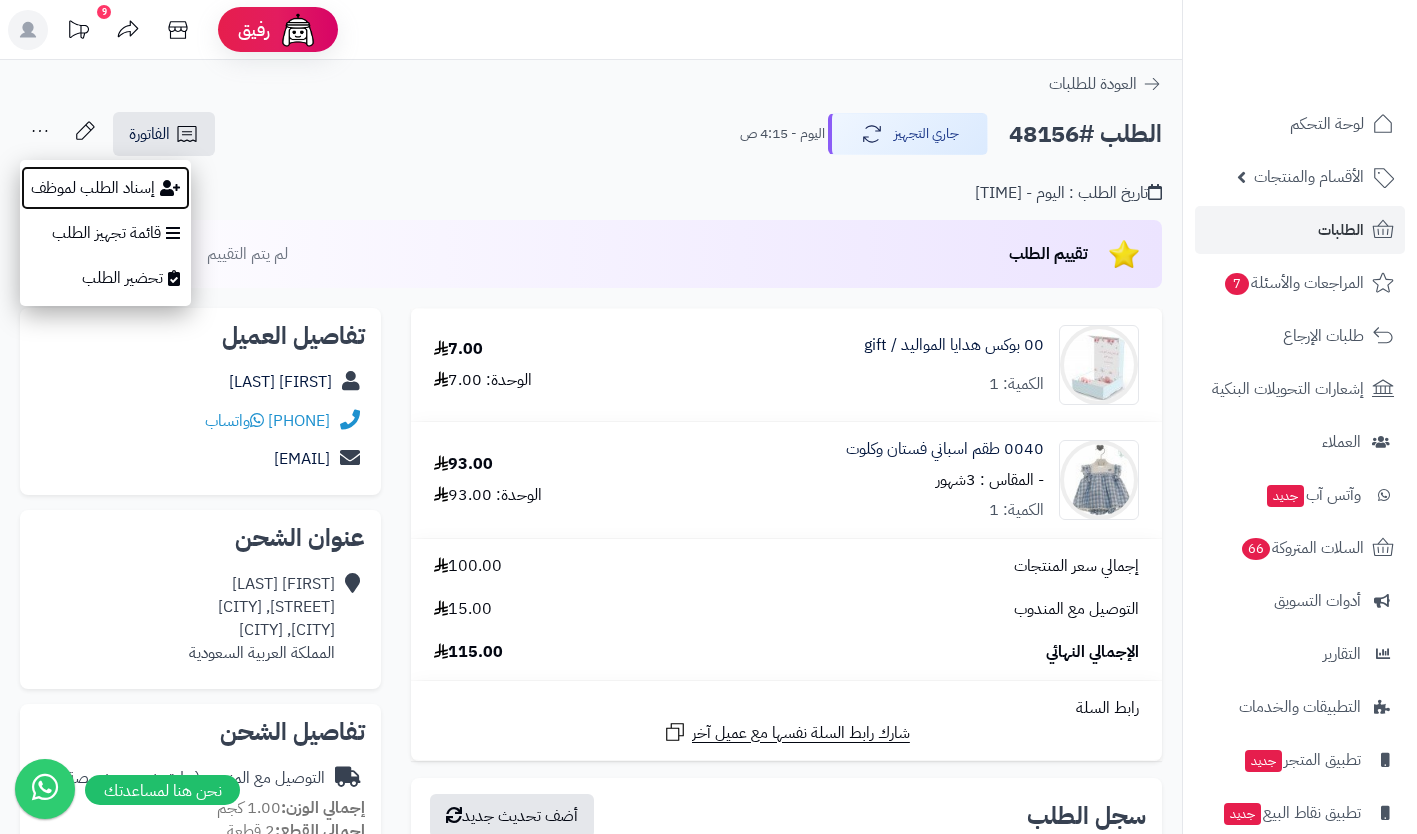 click on "إسناد الطلب لموظف" at bounding box center (105, 188) 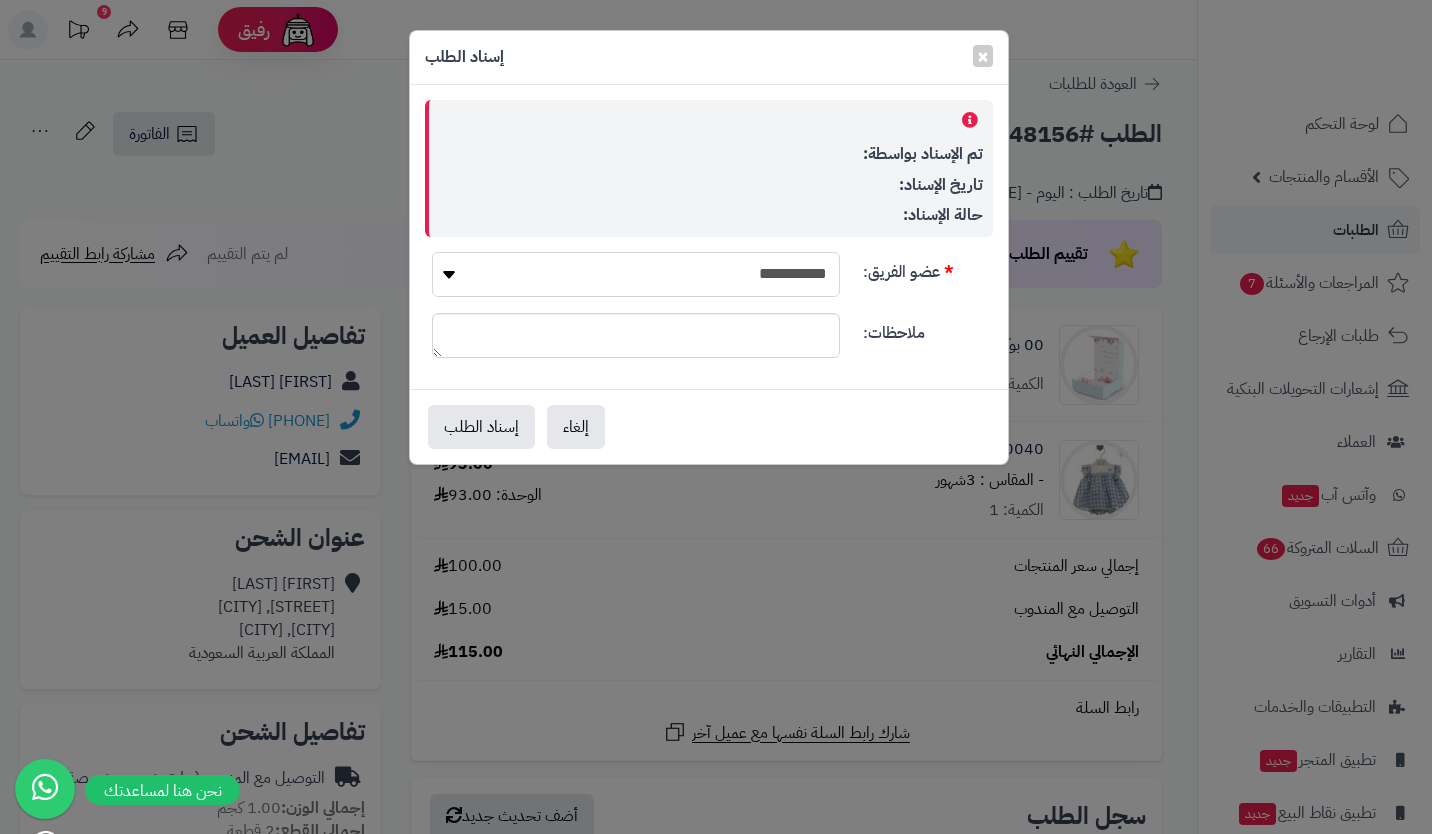 click on "**********" at bounding box center (636, 274) 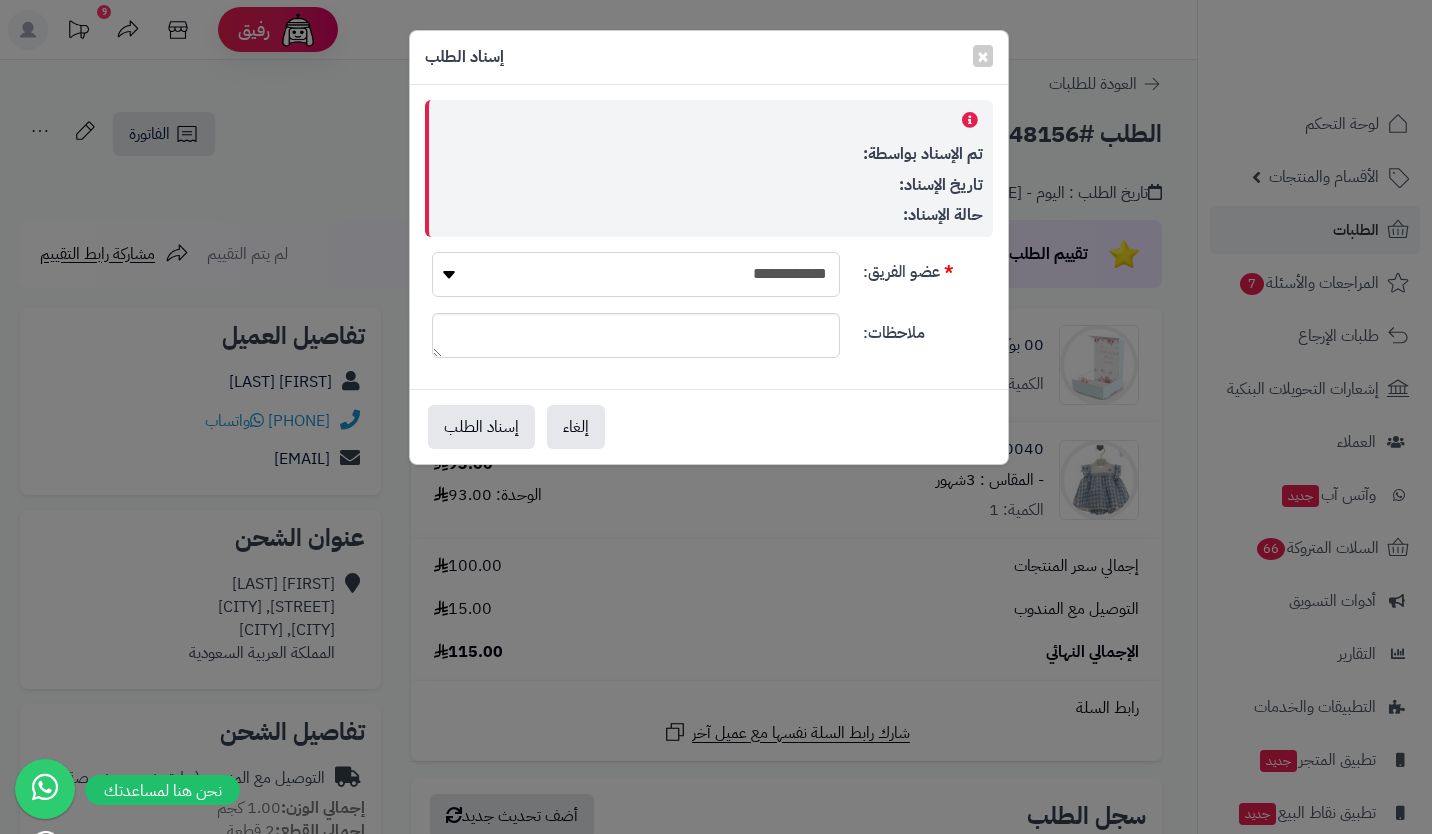 click on "**********" at bounding box center [636, 274] 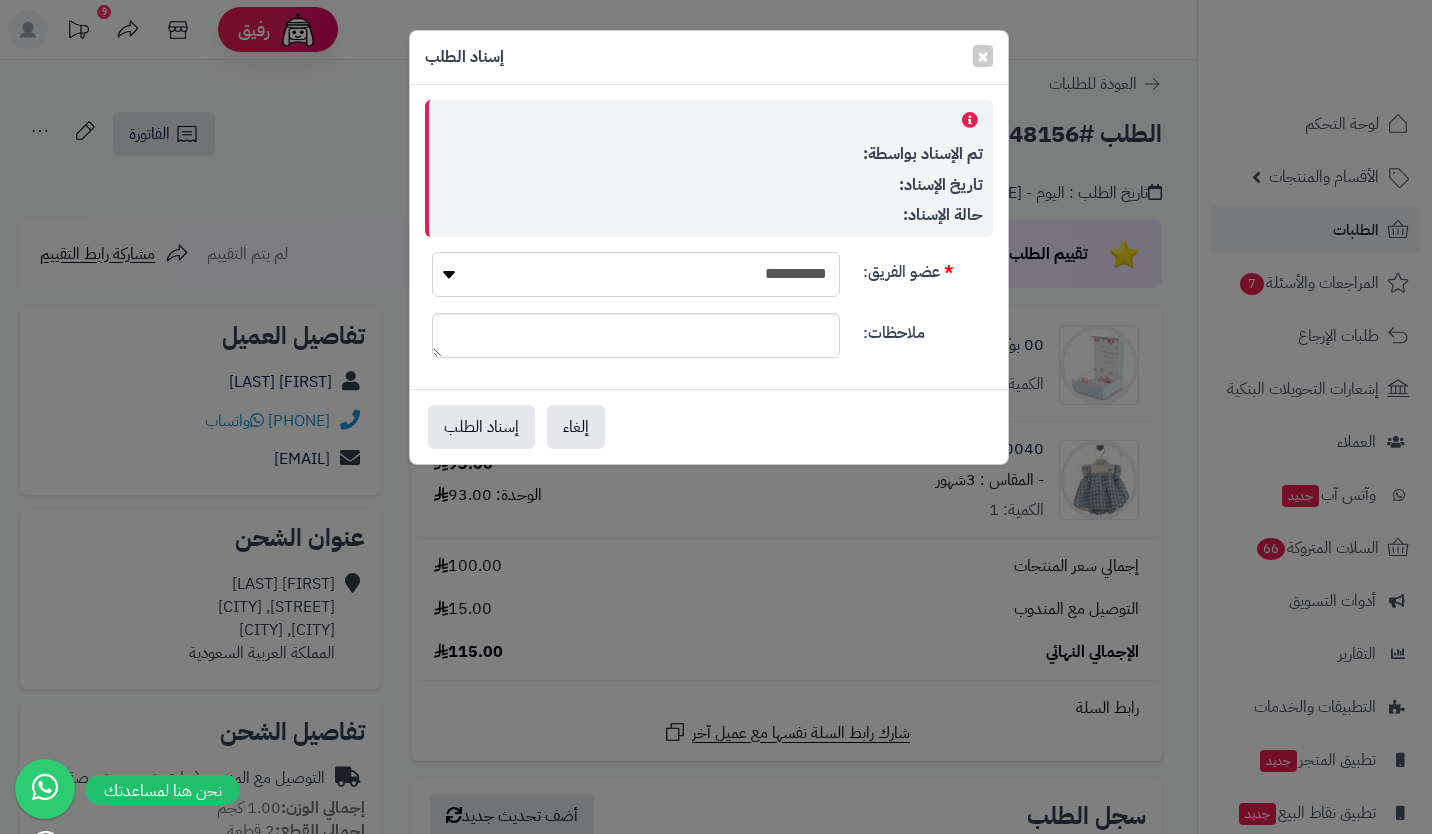 click on "**********" at bounding box center (636, 274) 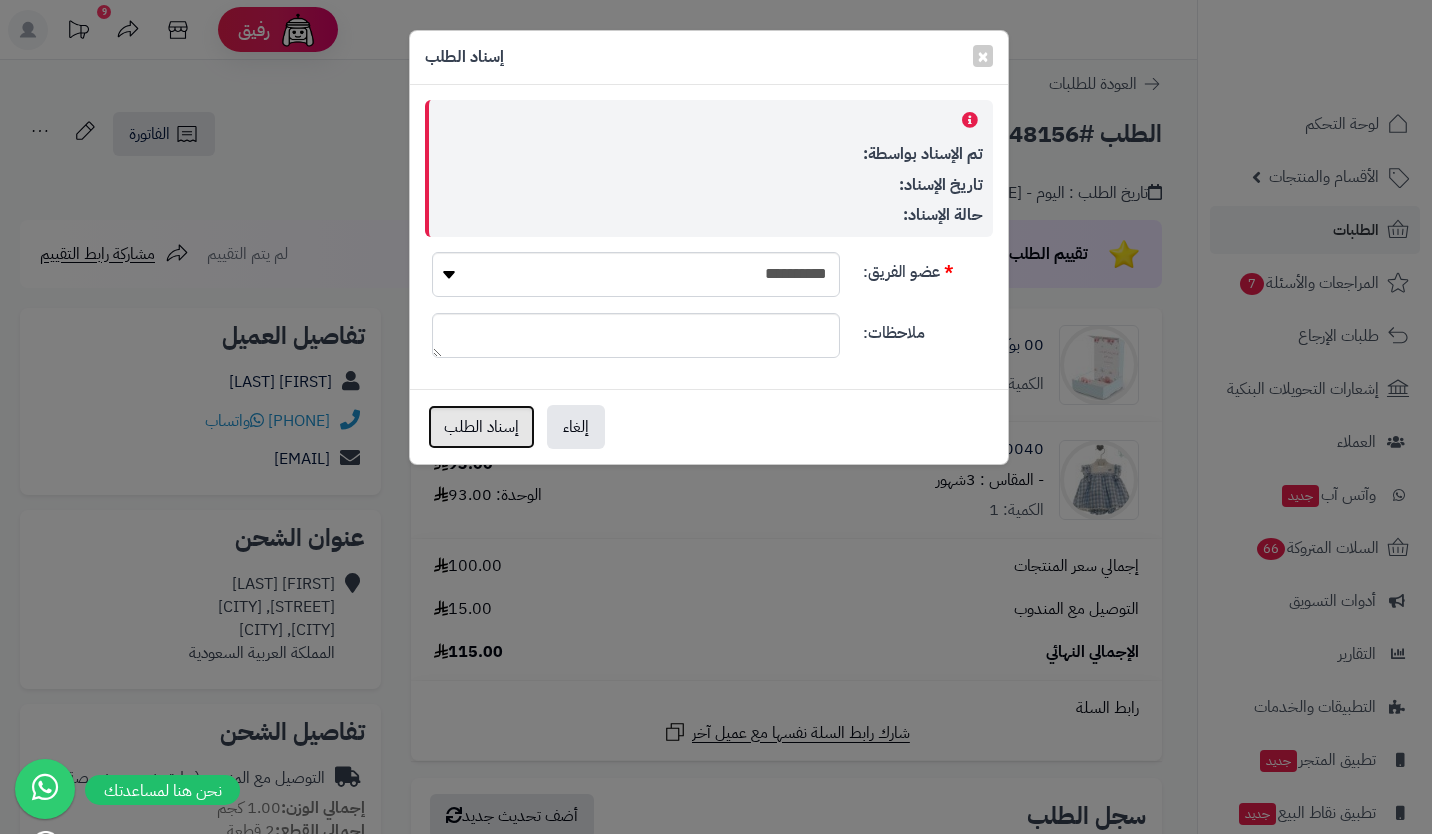 click on "إسناد الطلب" at bounding box center [481, 427] 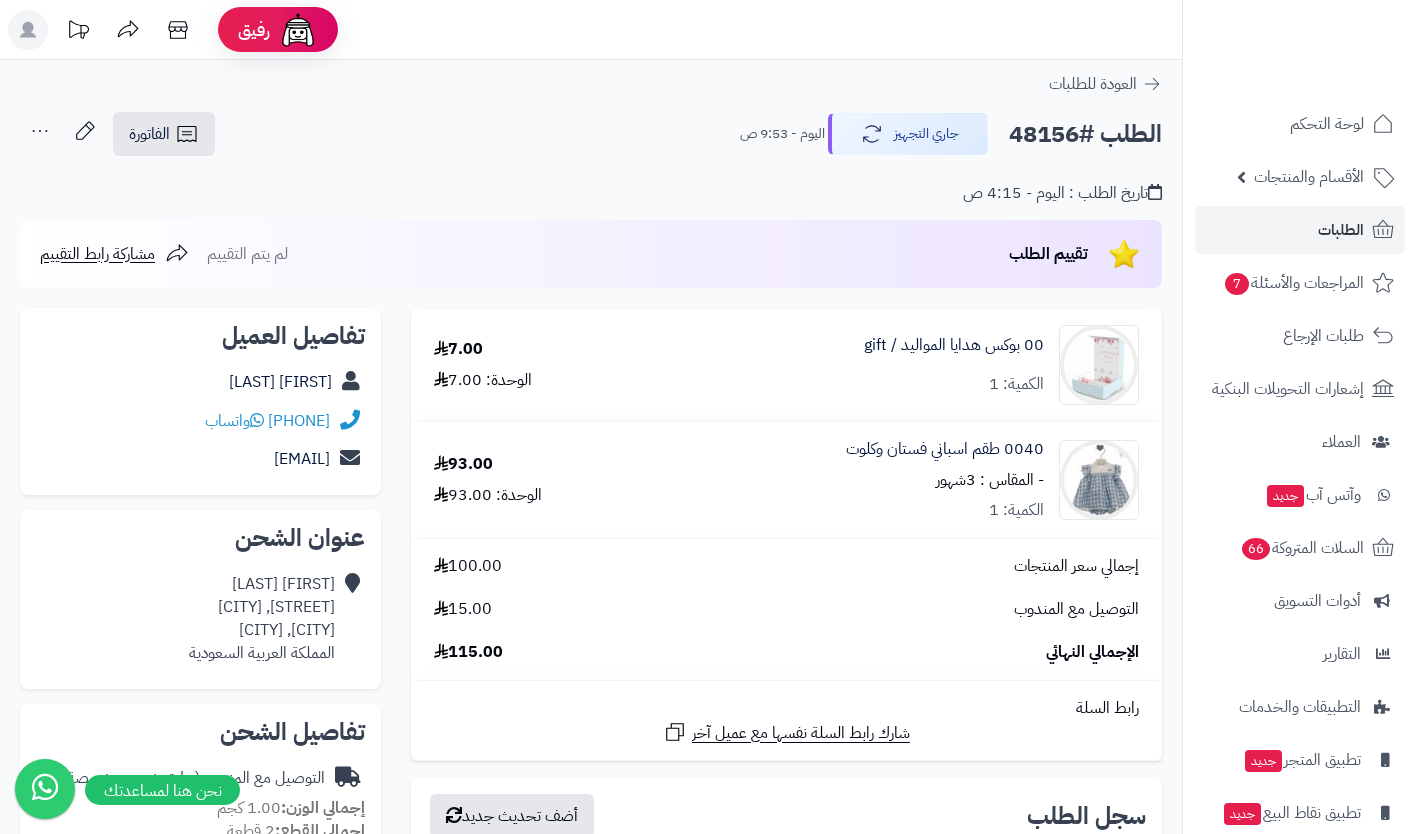 scroll, scrollTop: 0, scrollLeft: 0, axis: both 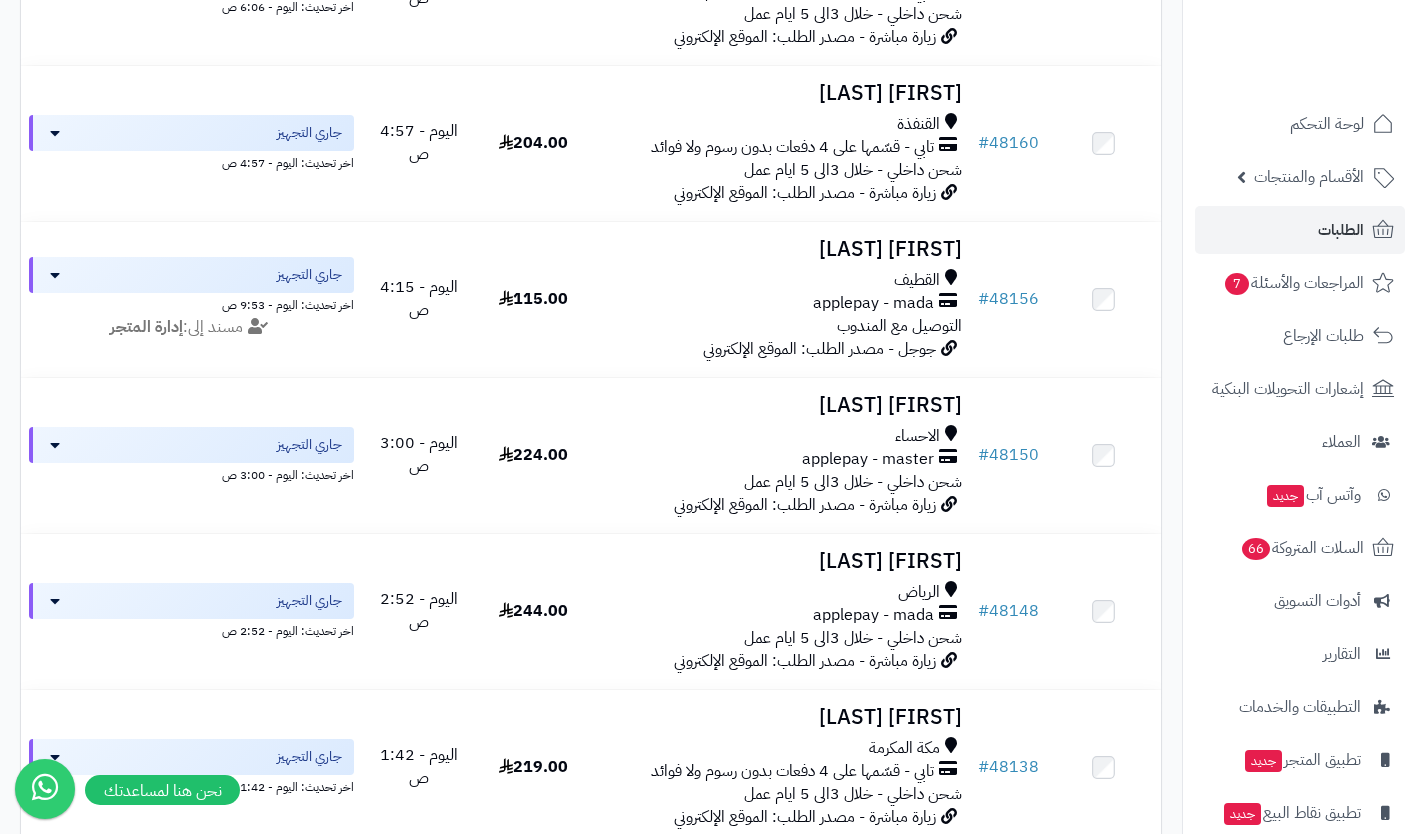 click on "زيارة مباشرة       -
مصدر الطلب:
الموقع الإلكتروني" at bounding box center (805, 505) 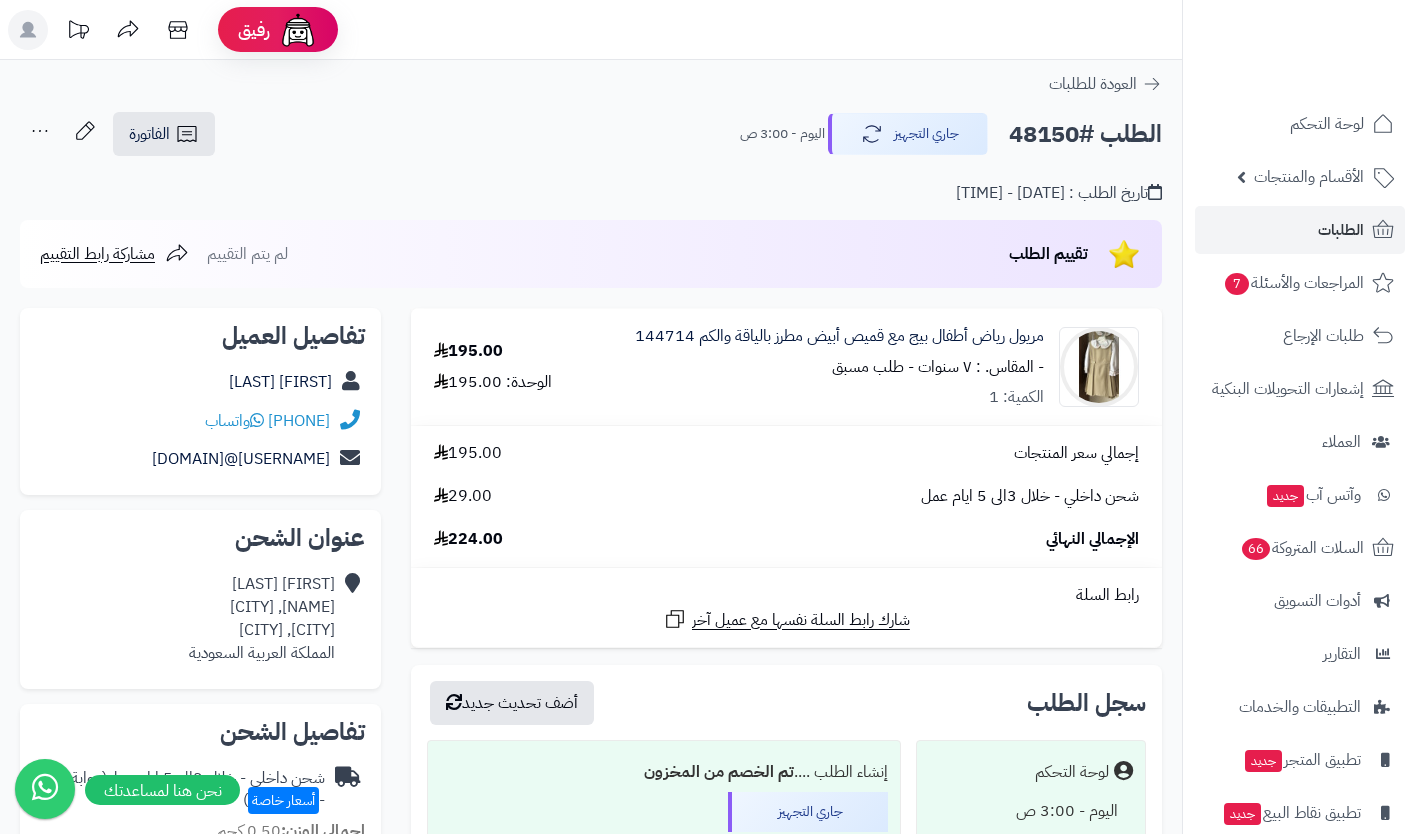 scroll, scrollTop: 0, scrollLeft: 0, axis: both 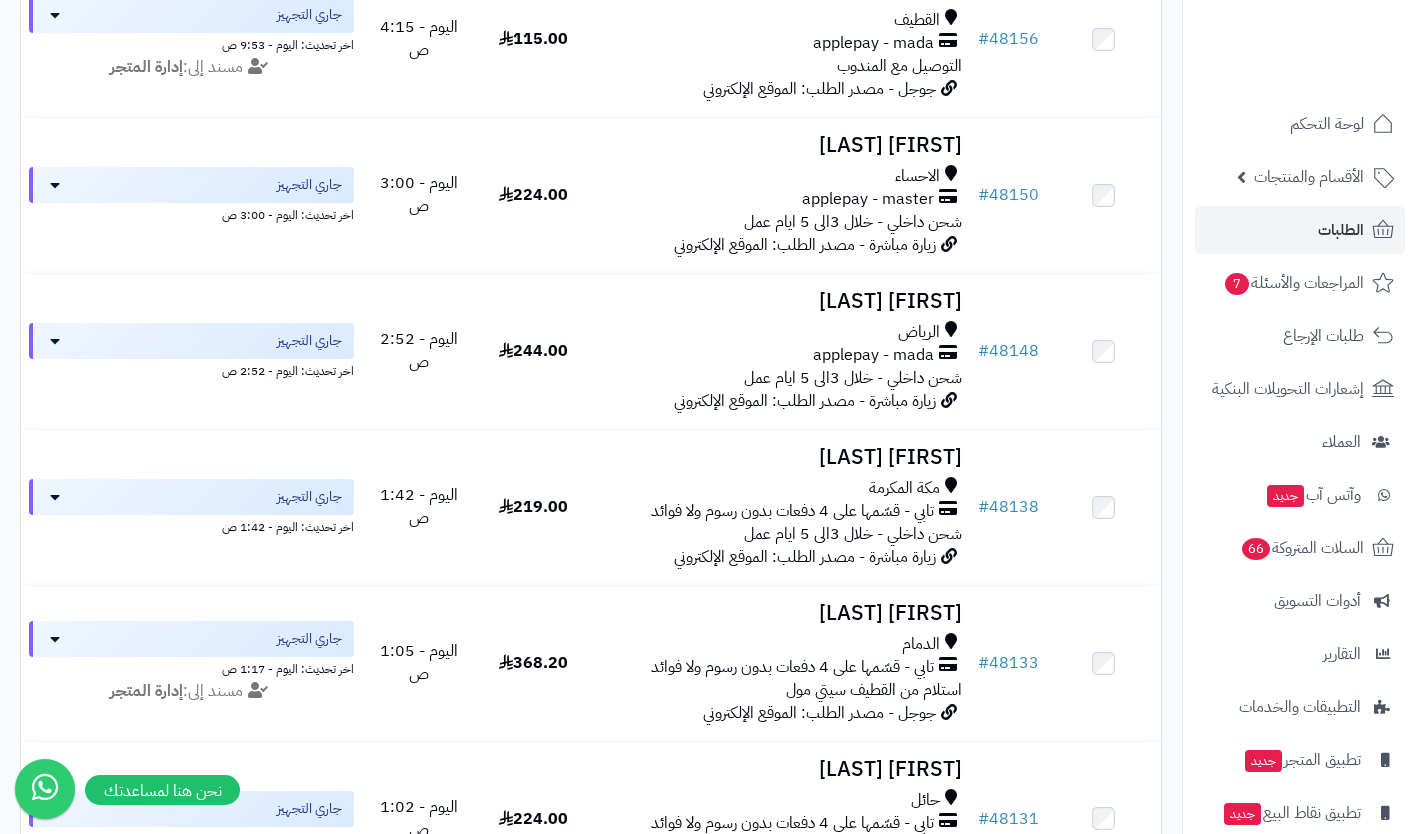 click on "applepay - mada" at bounding box center (873, 355) 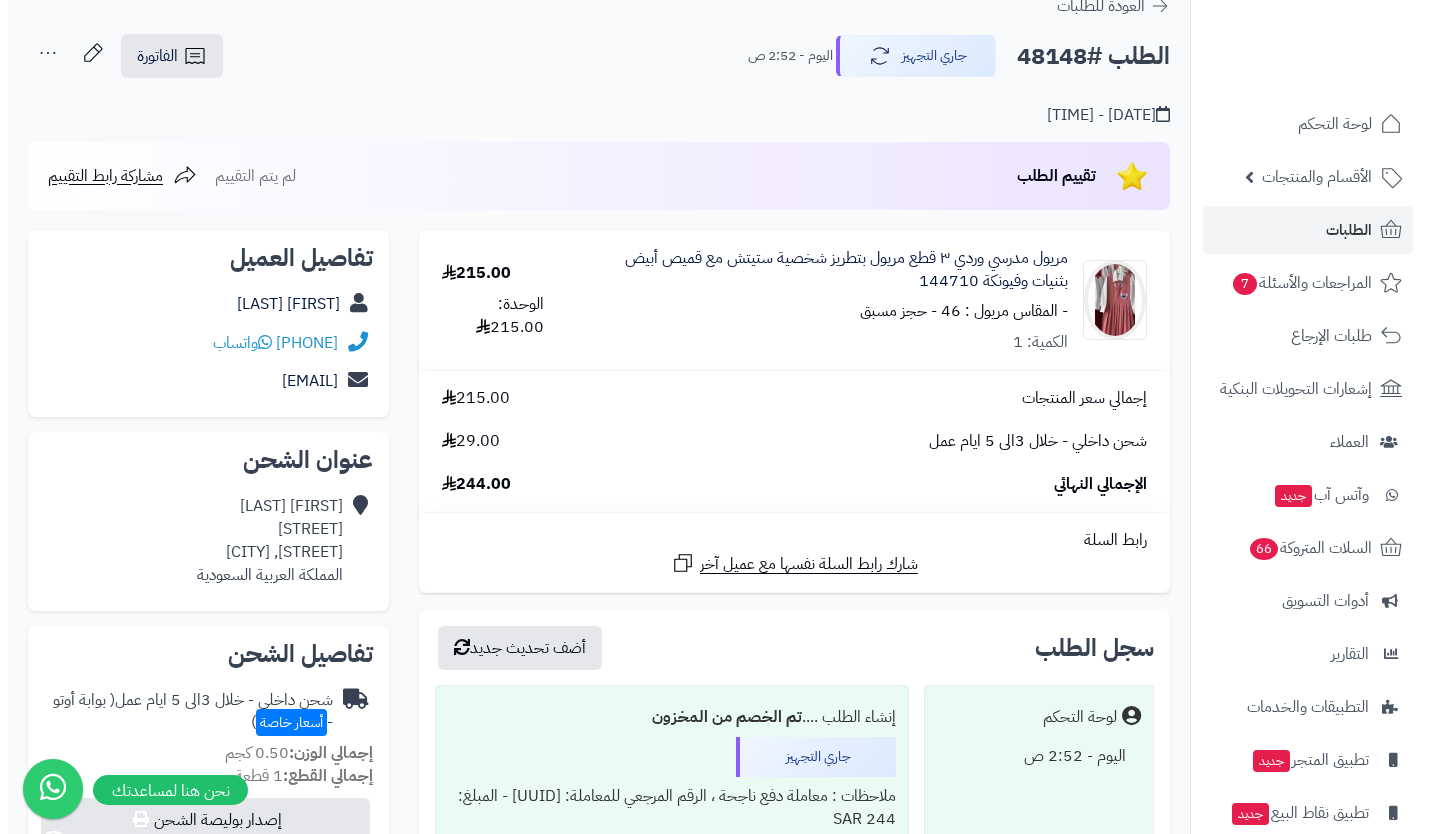 scroll, scrollTop: 0, scrollLeft: 0, axis: both 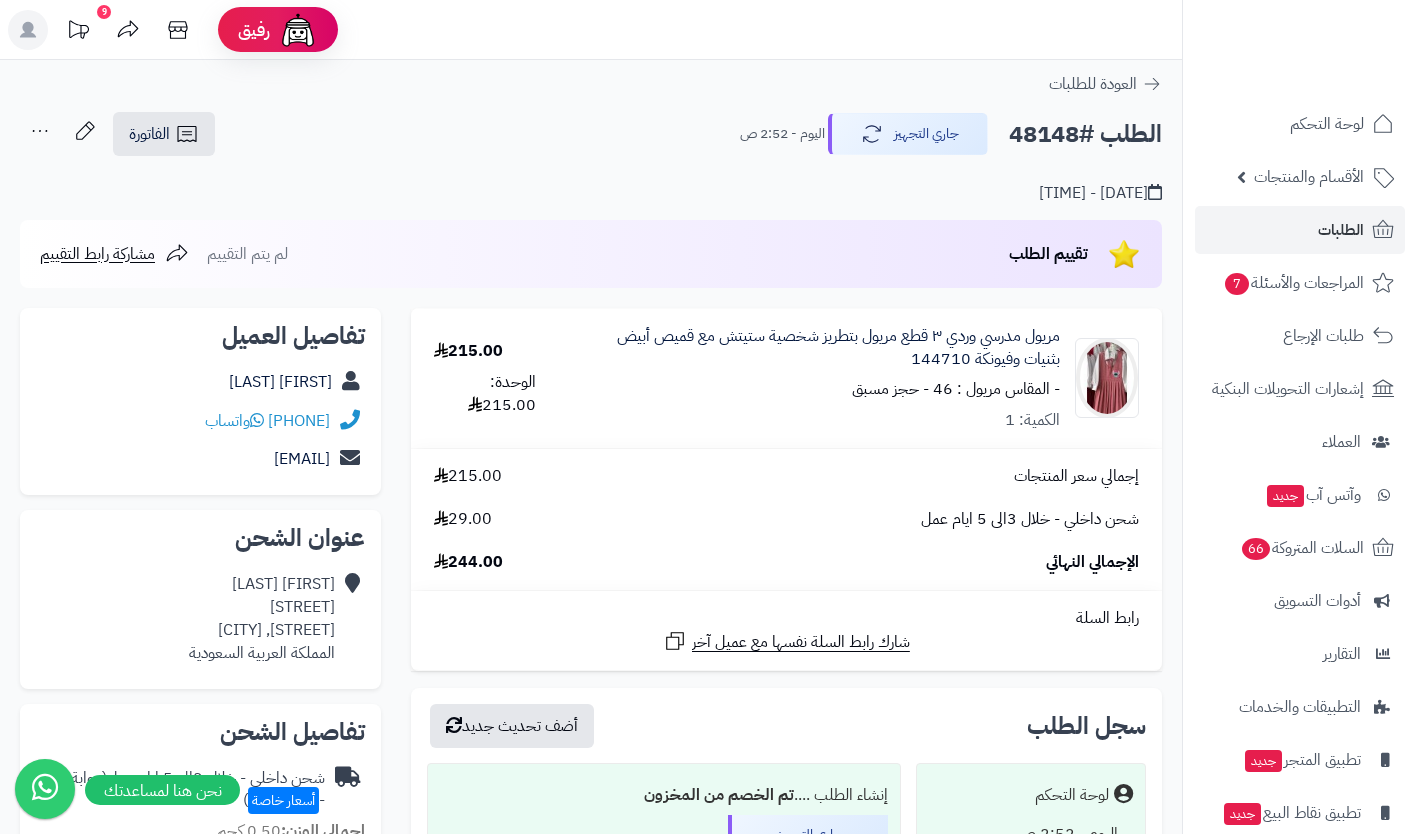 click 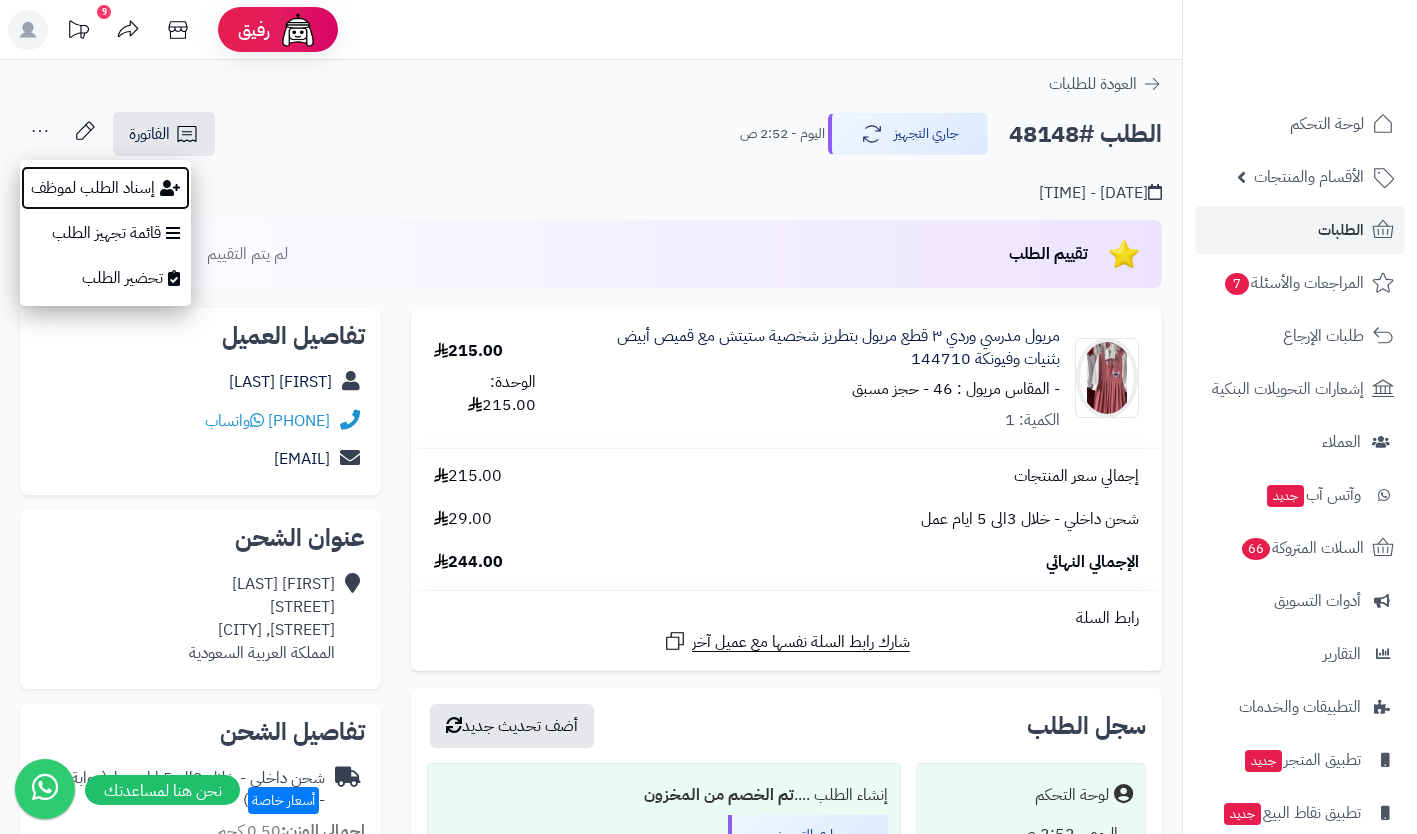 click on "إسناد الطلب لموظف" at bounding box center (105, 188) 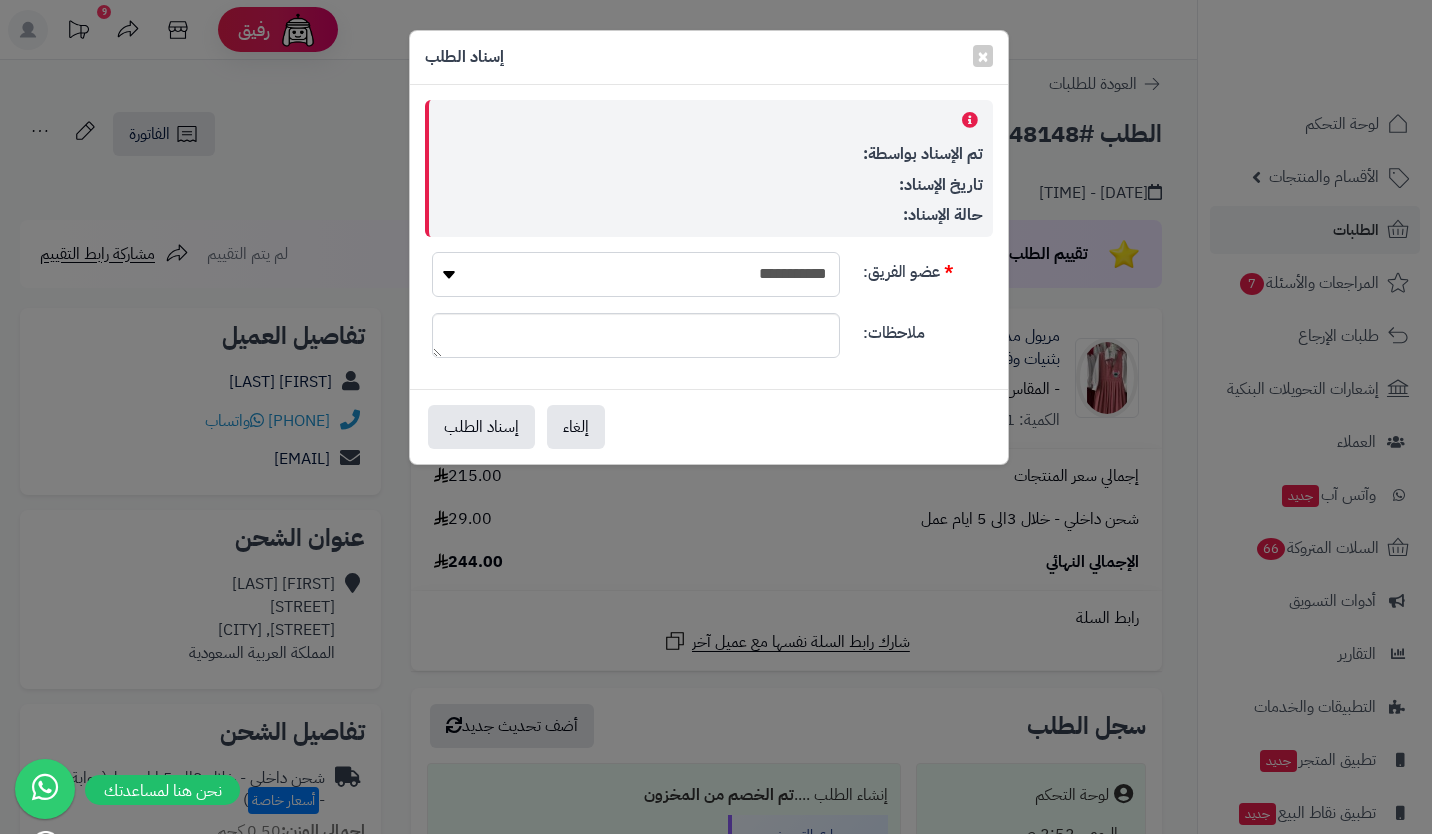 click on "**********" at bounding box center (636, 274) 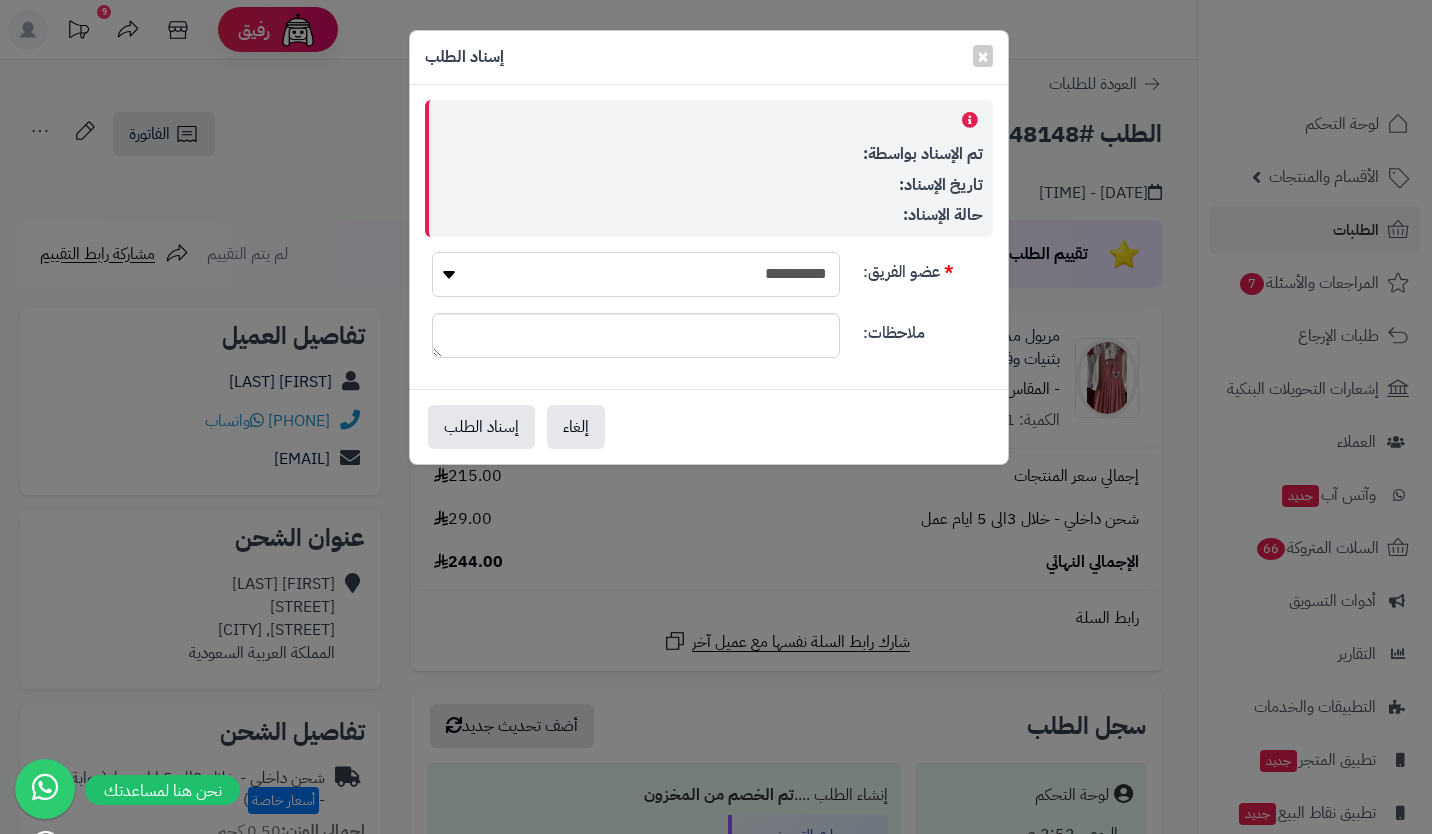click on "**********" at bounding box center [636, 274] 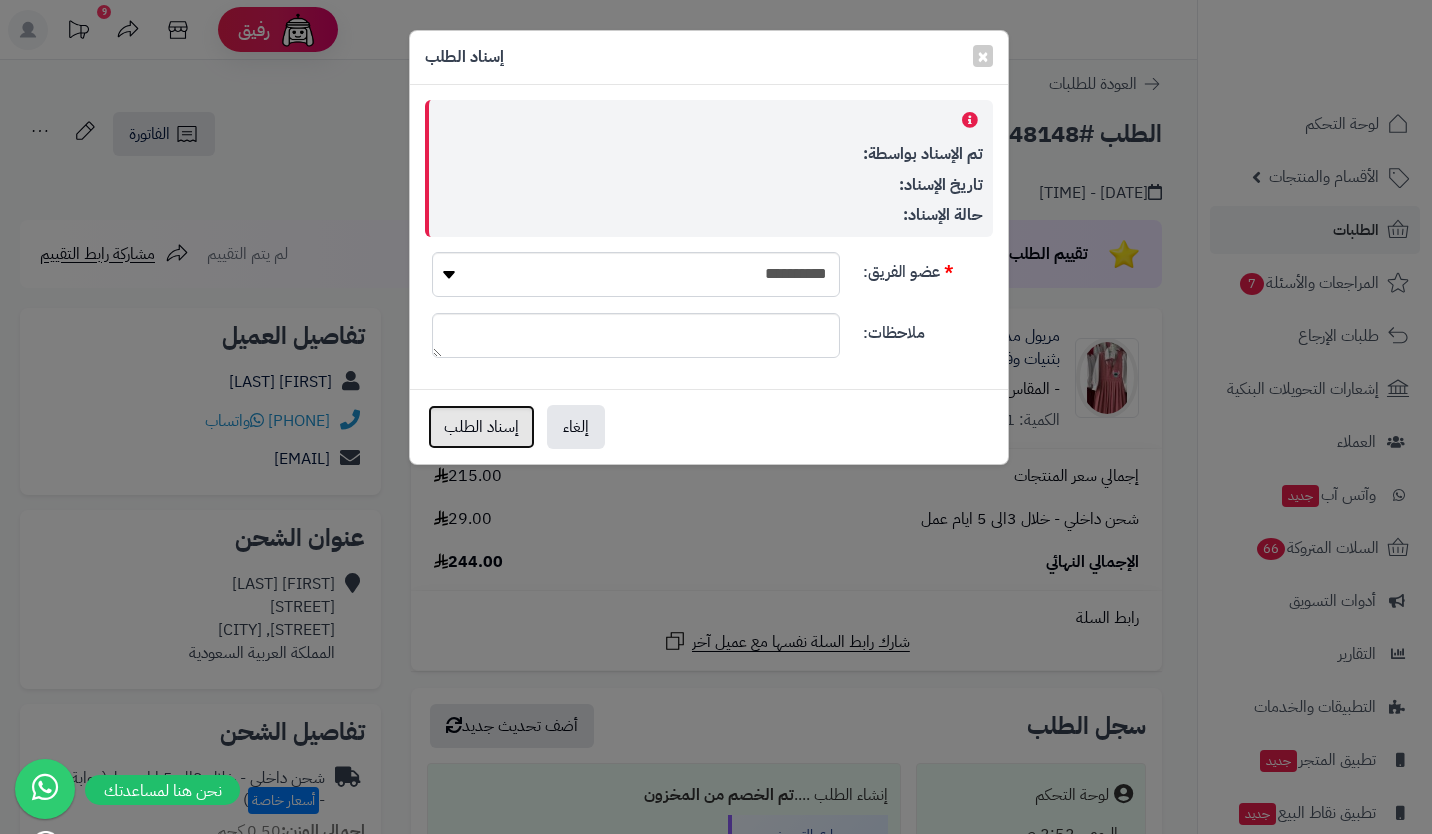 click on "إسناد الطلب" at bounding box center (481, 427) 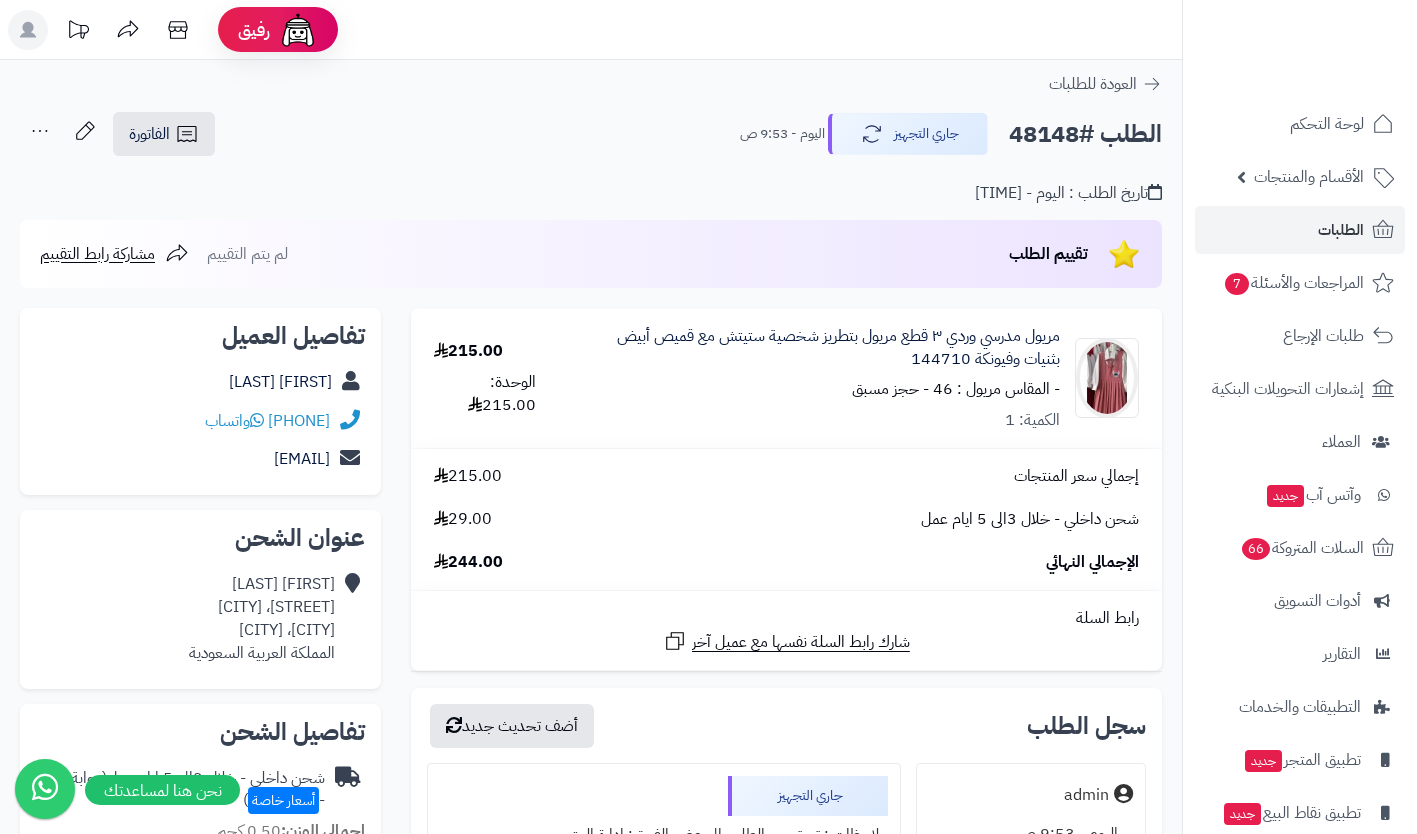 scroll, scrollTop: 0, scrollLeft: 0, axis: both 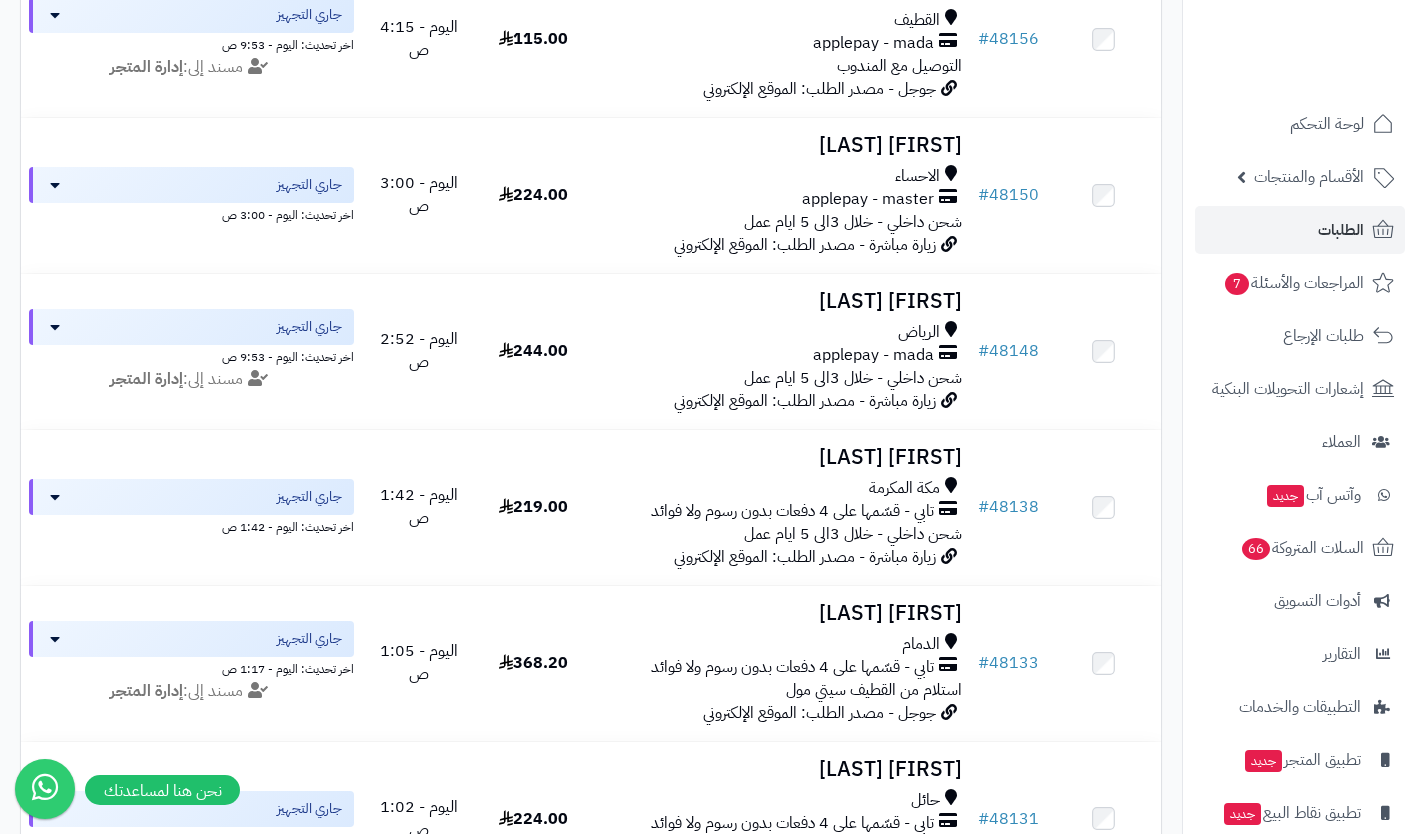 click on "زيارة مباشرة       -
مصدر الطلب:
الموقع الإلكتروني" at bounding box center [805, 557] 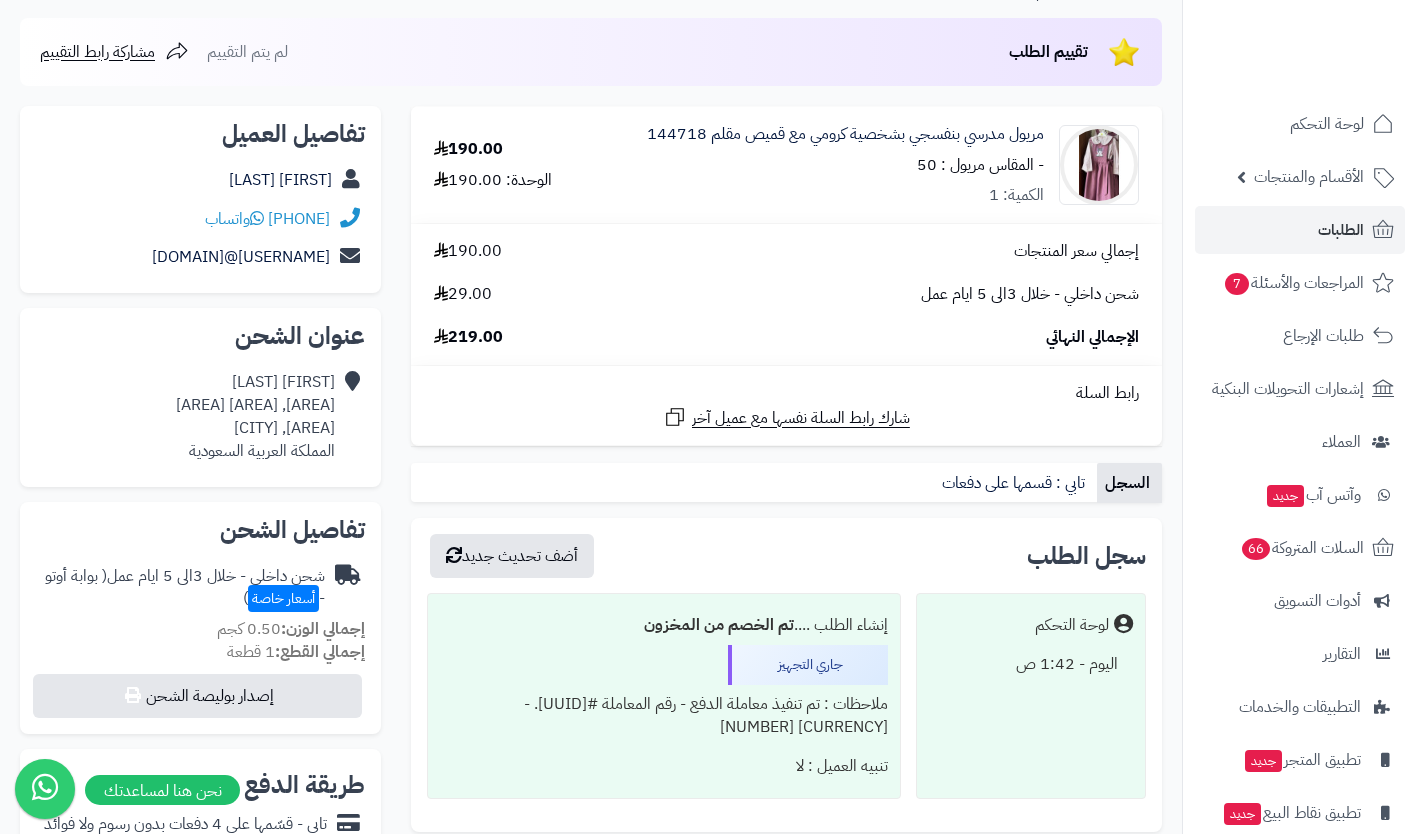 scroll, scrollTop: 0, scrollLeft: 0, axis: both 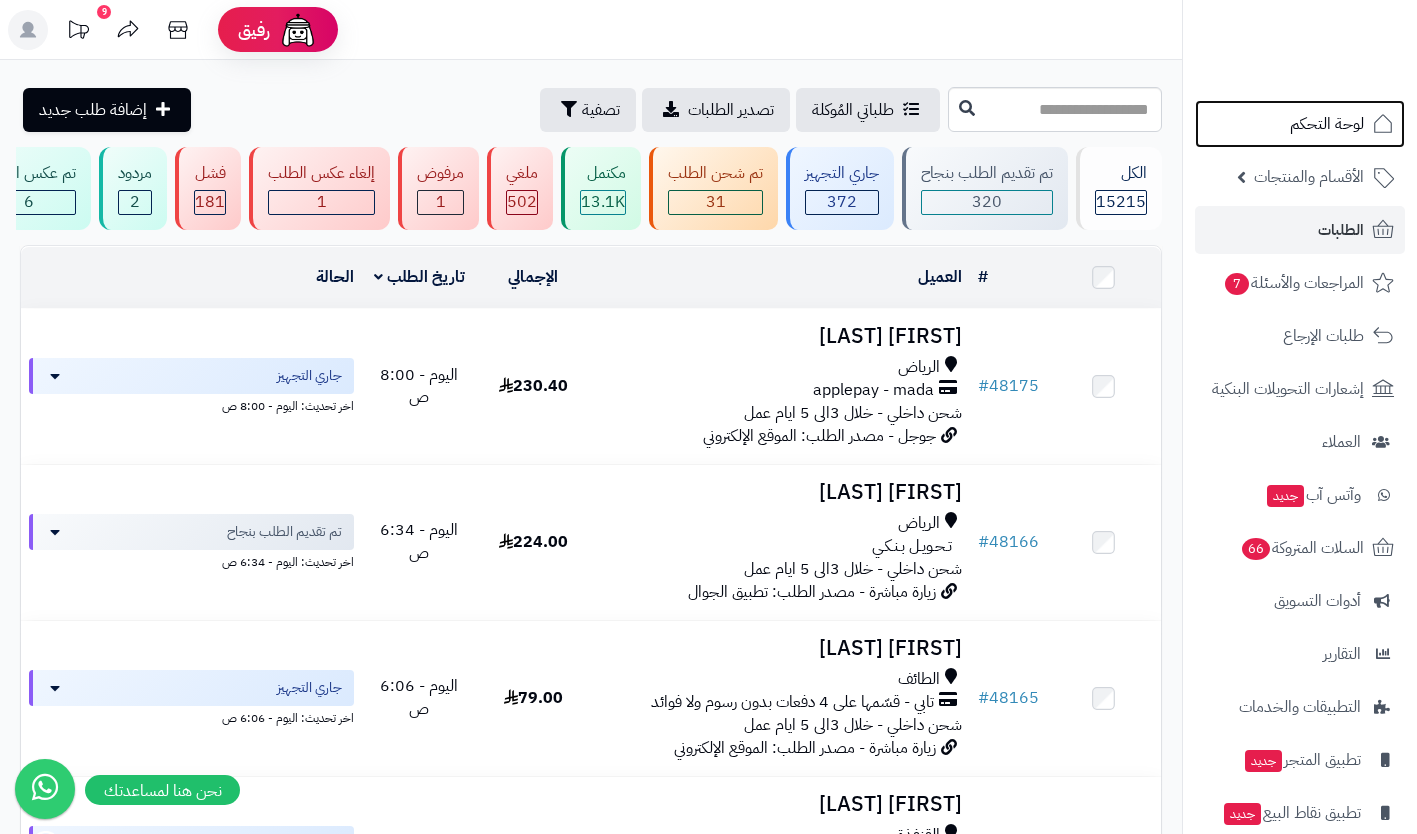 click on "لوحة التحكم" at bounding box center (1327, 124) 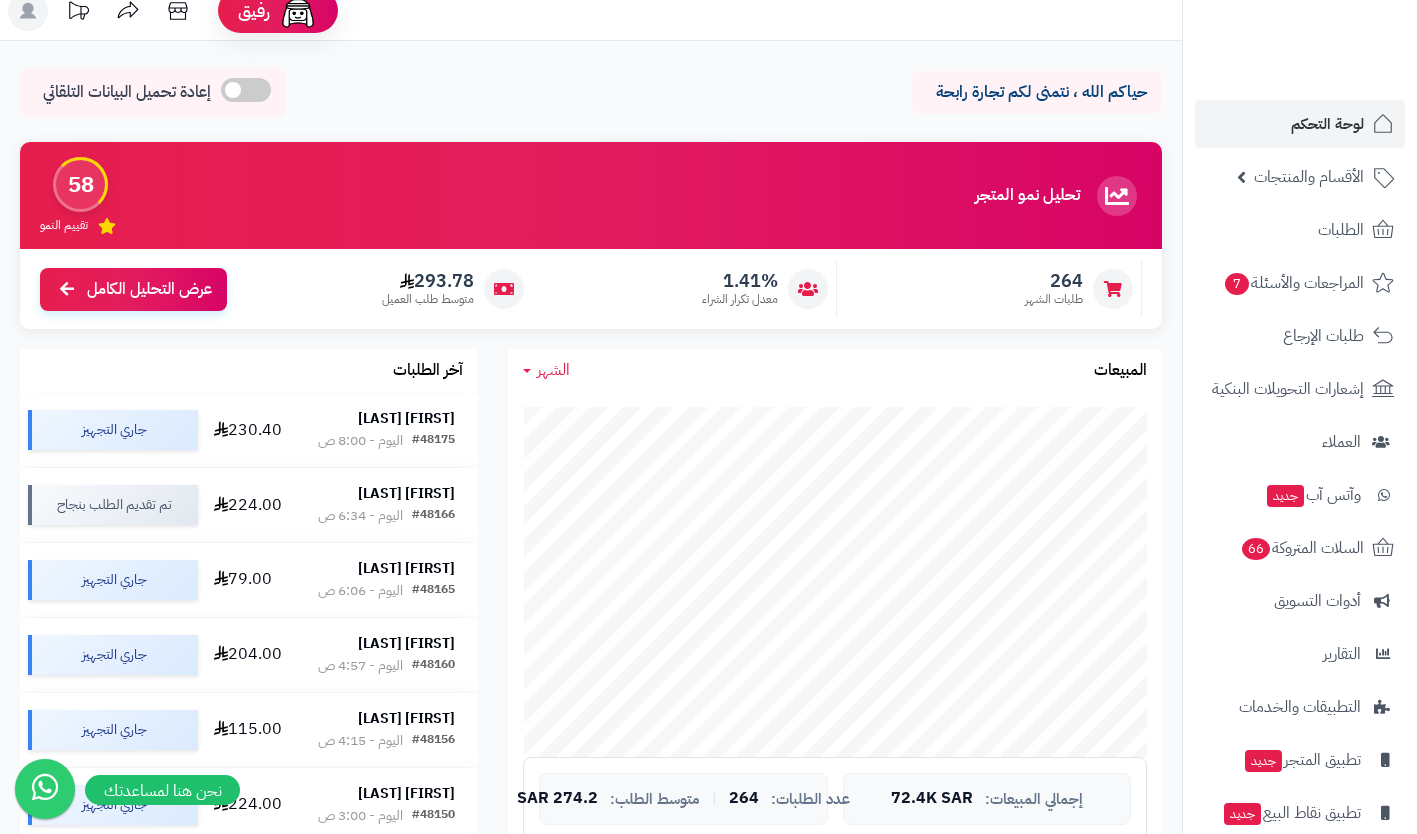 scroll, scrollTop: 0, scrollLeft: 0, axis: both 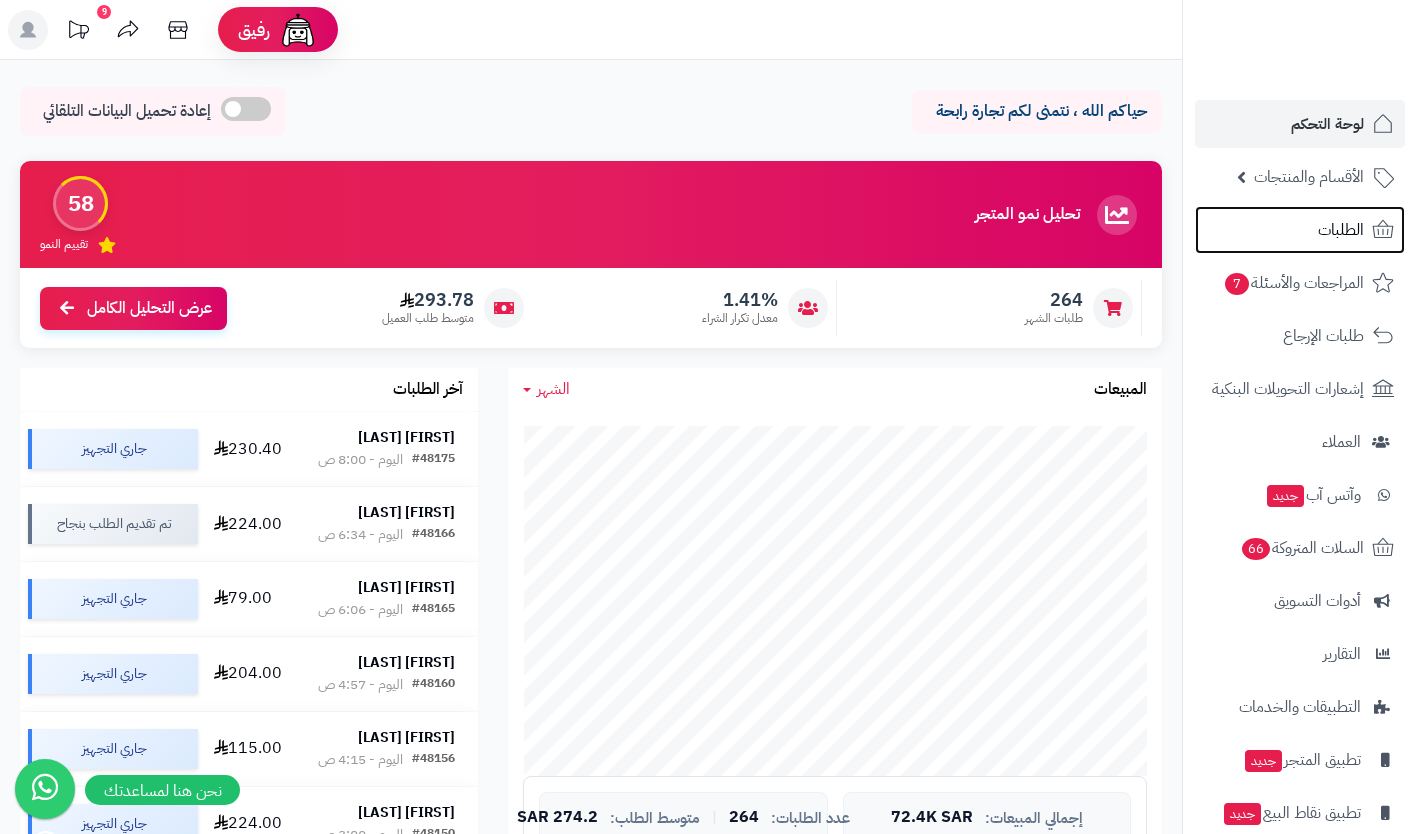 click on "الطلبات" at bounding box center [1341, 230] 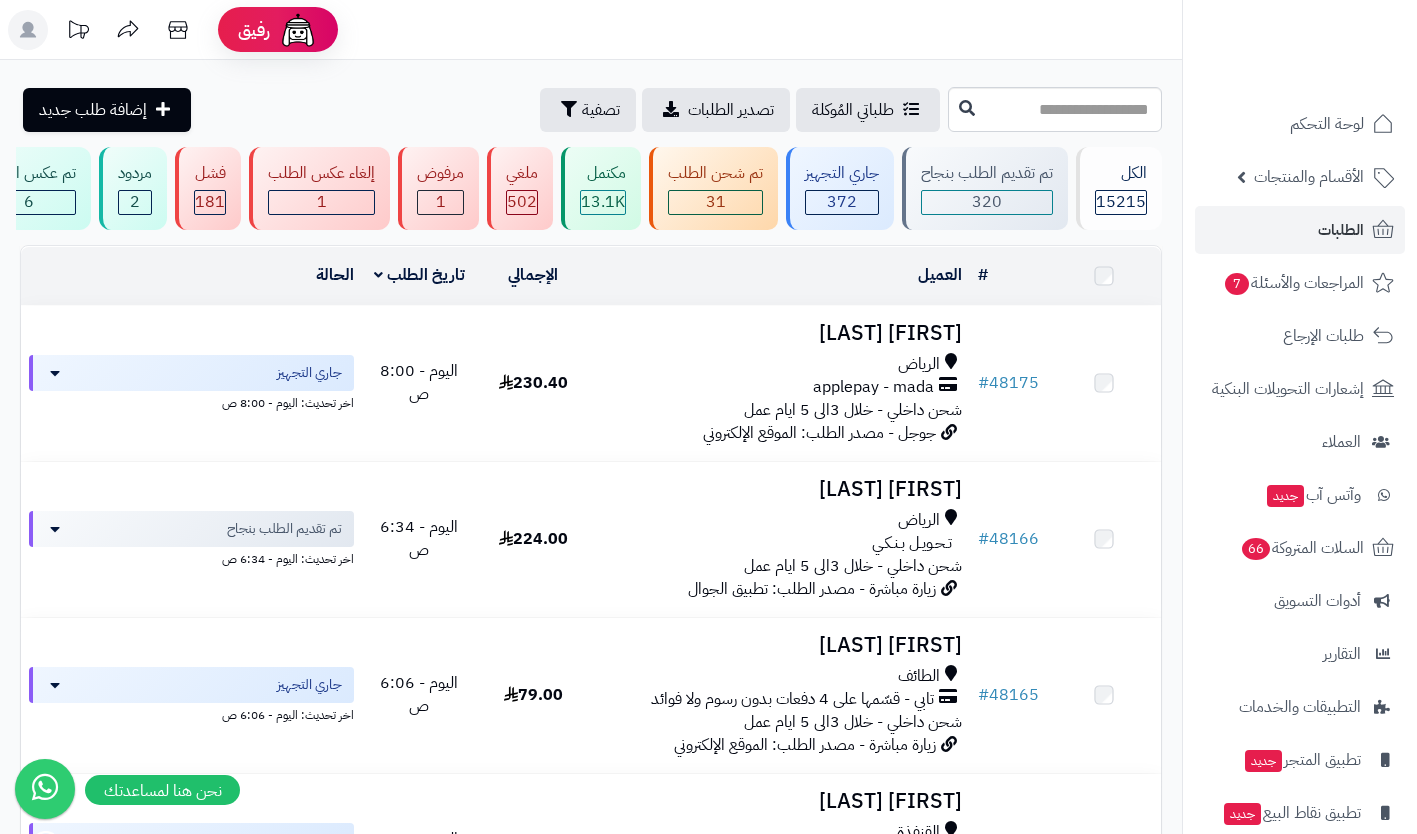 scroll, scrollTop: 0, scrollLeft: 0, axis: both 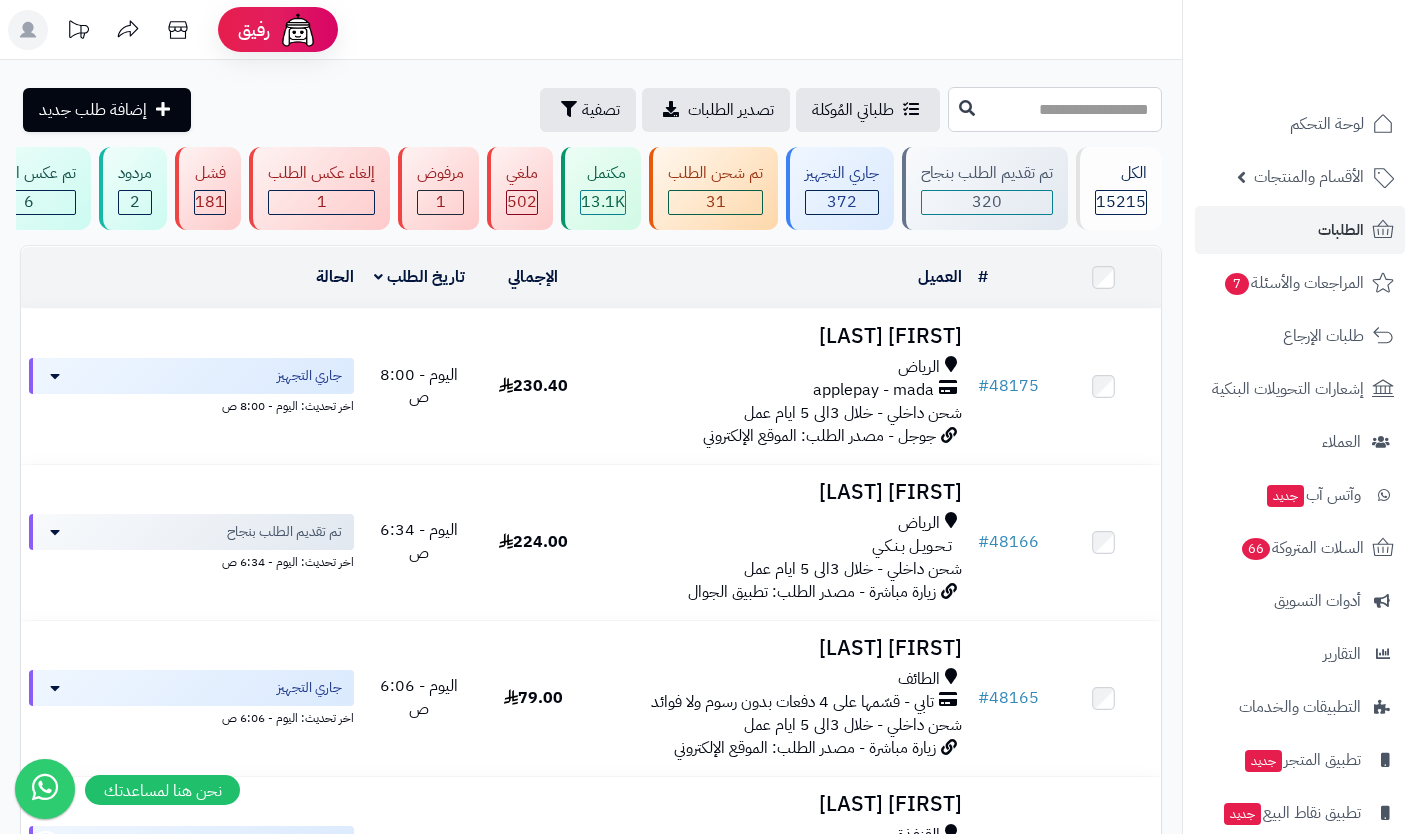 click at bounding box center (1055, 109) 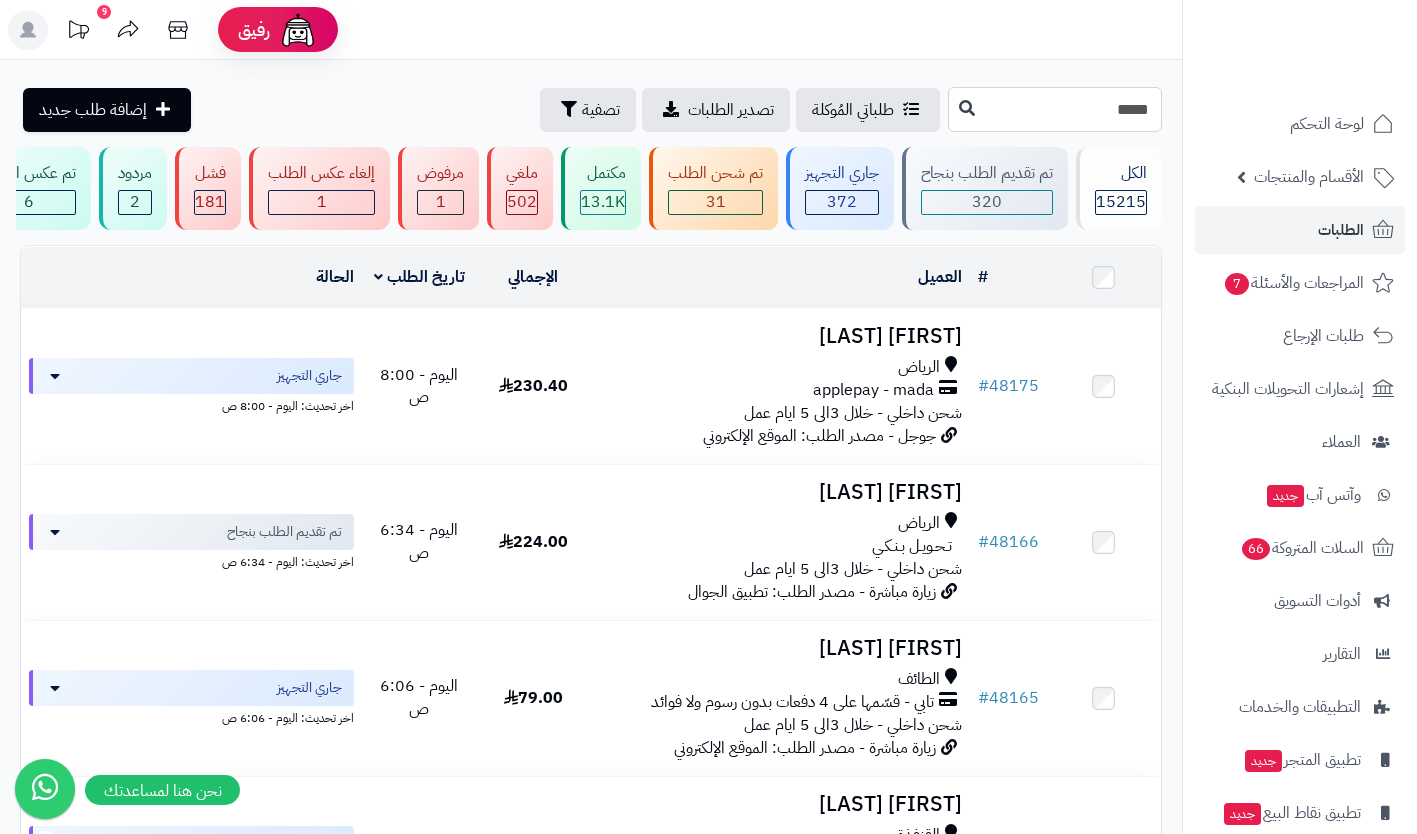 type on "*****" 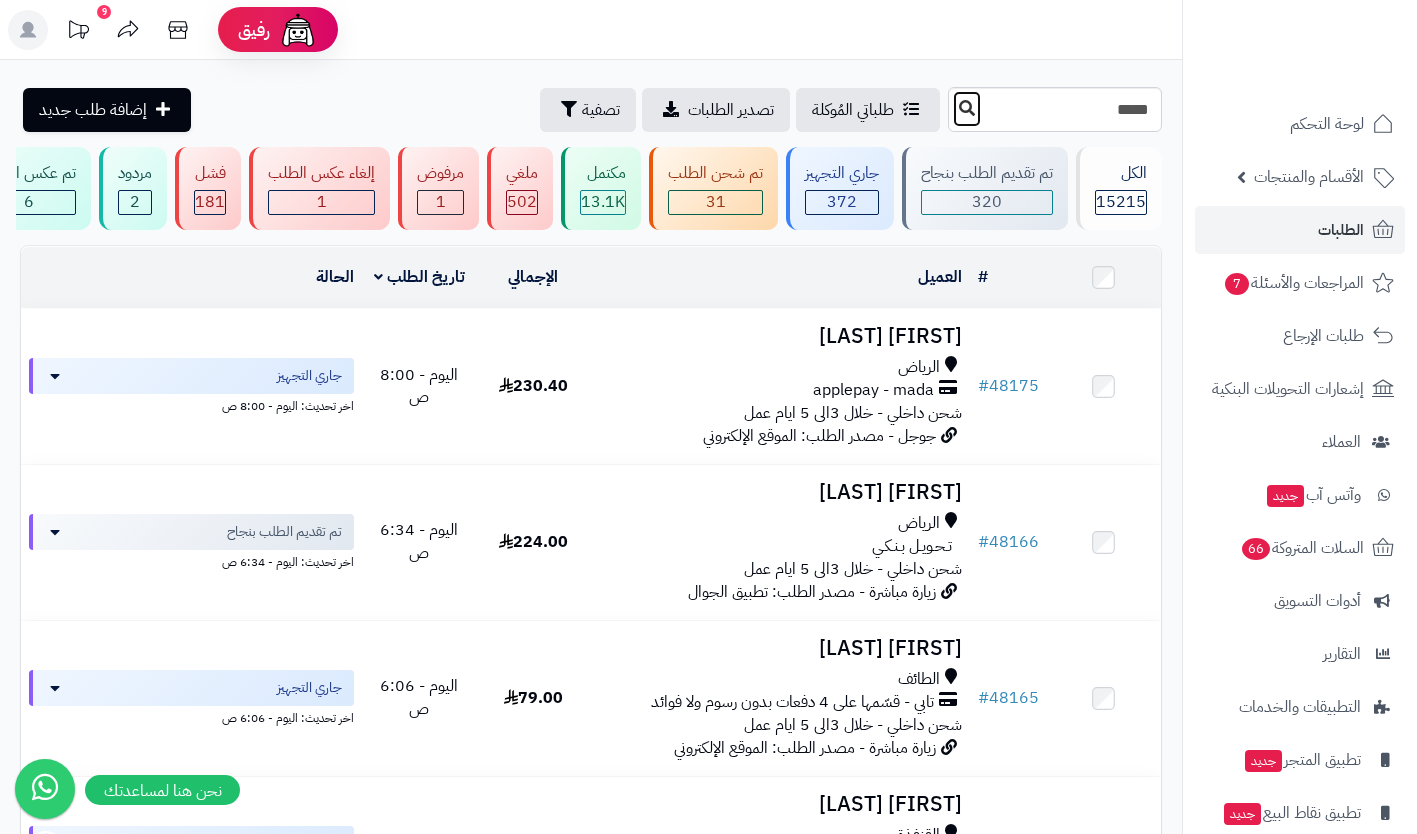 click at bounding box center (967, 108) 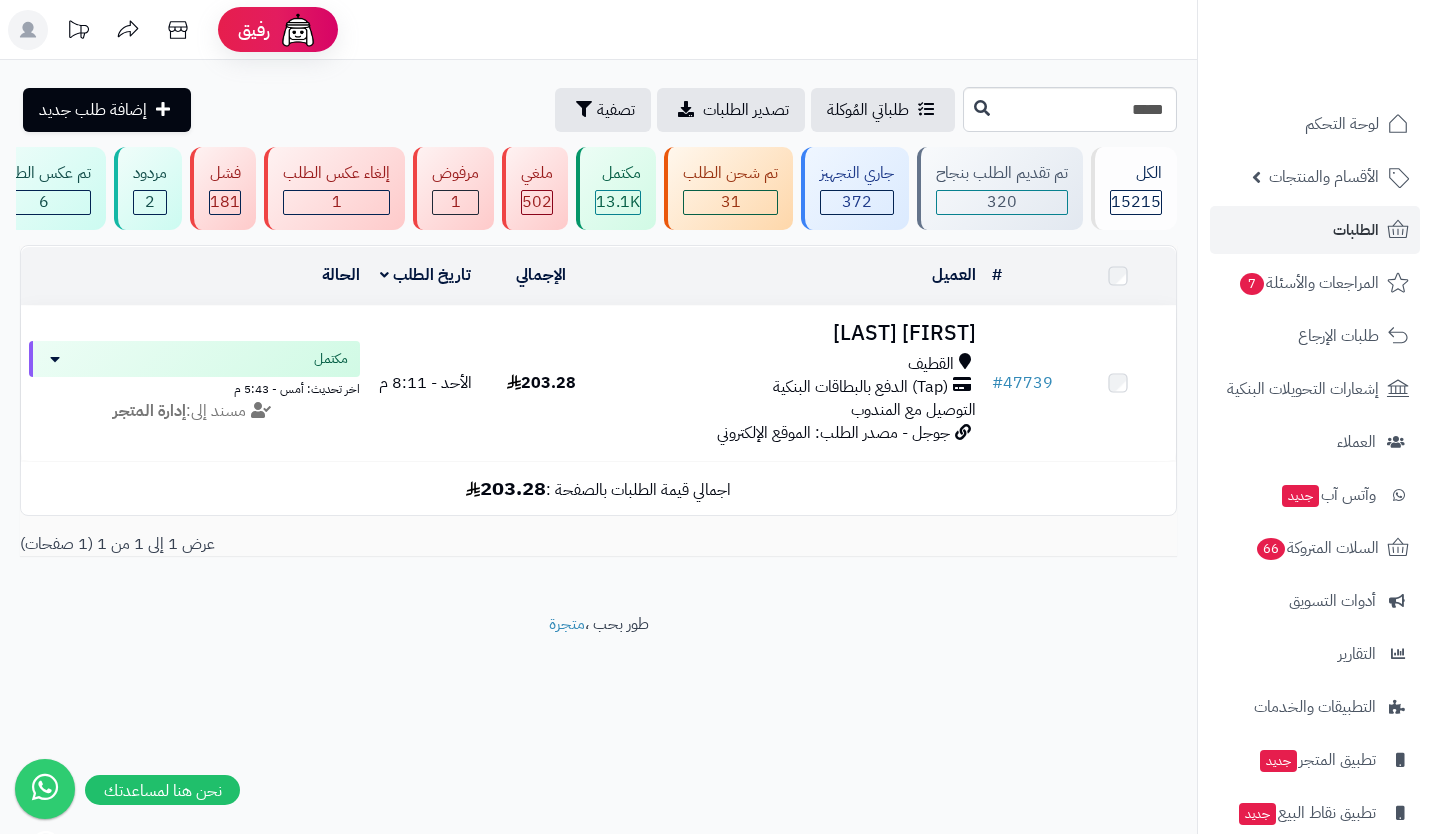 scroll, scrollTop: 0, scrollLeft: 0, axis: both 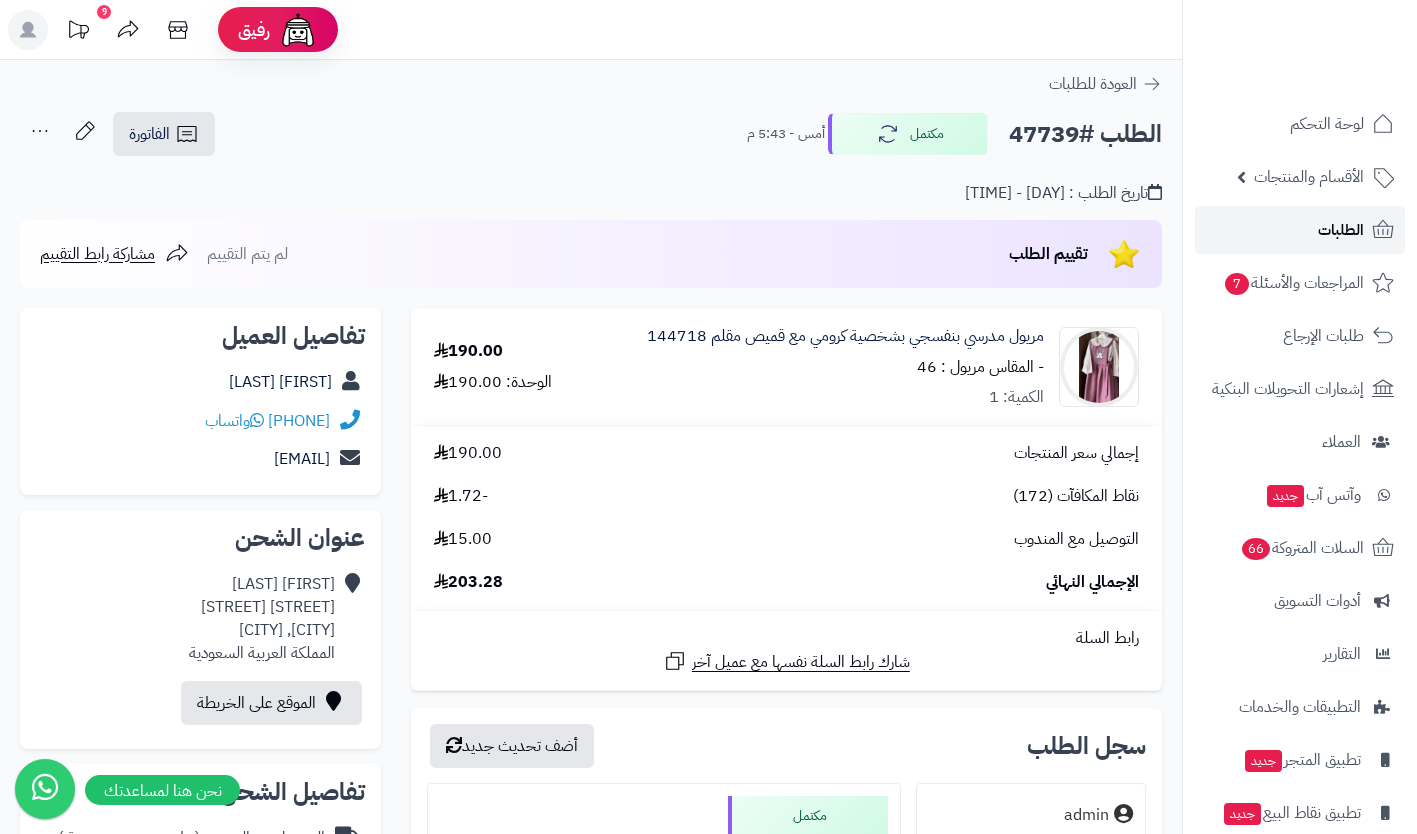 click on "الطلبات" at bounding box center (1341, 230) 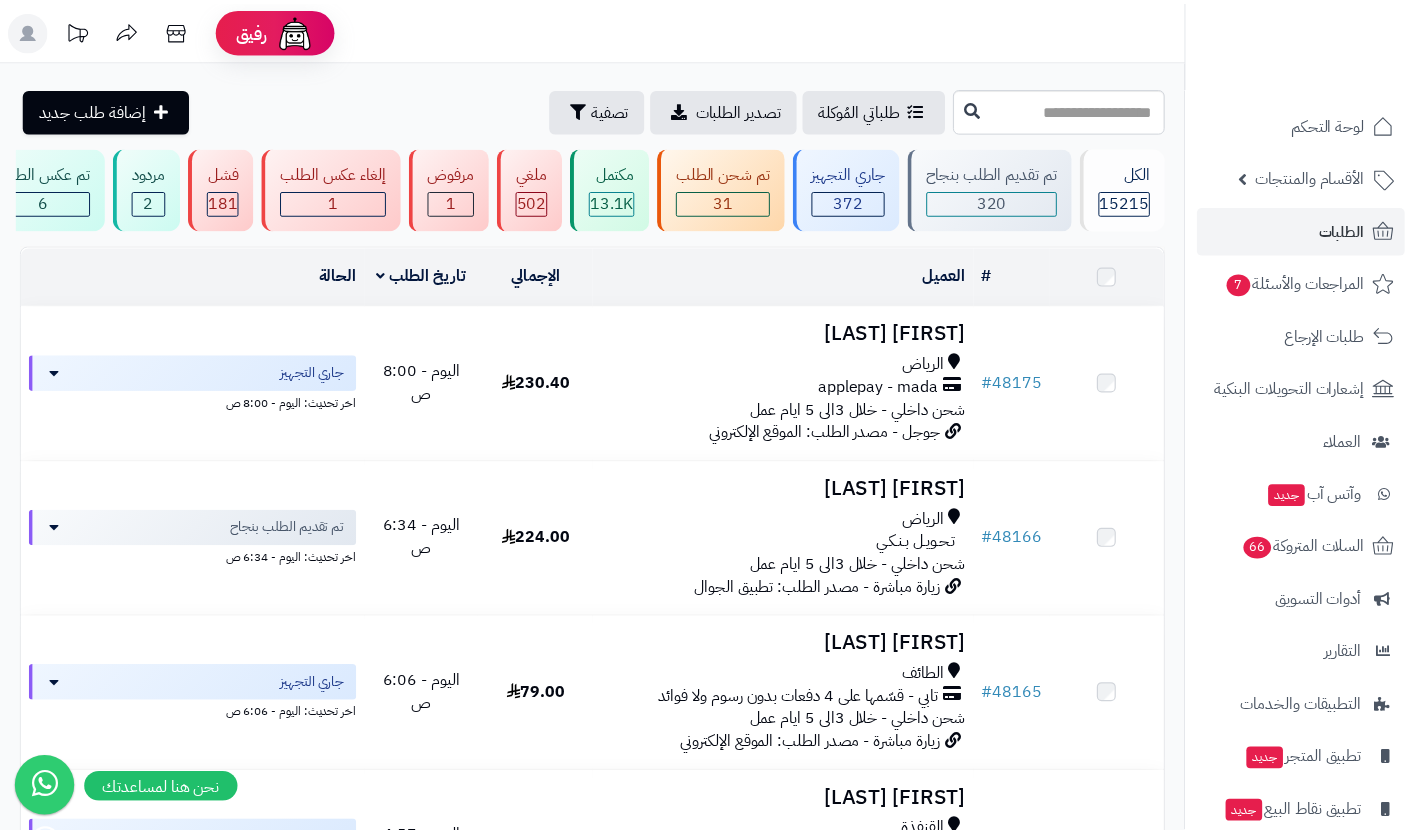 scroll, scrollTop: 0, scrollLeft: 0, axis: both 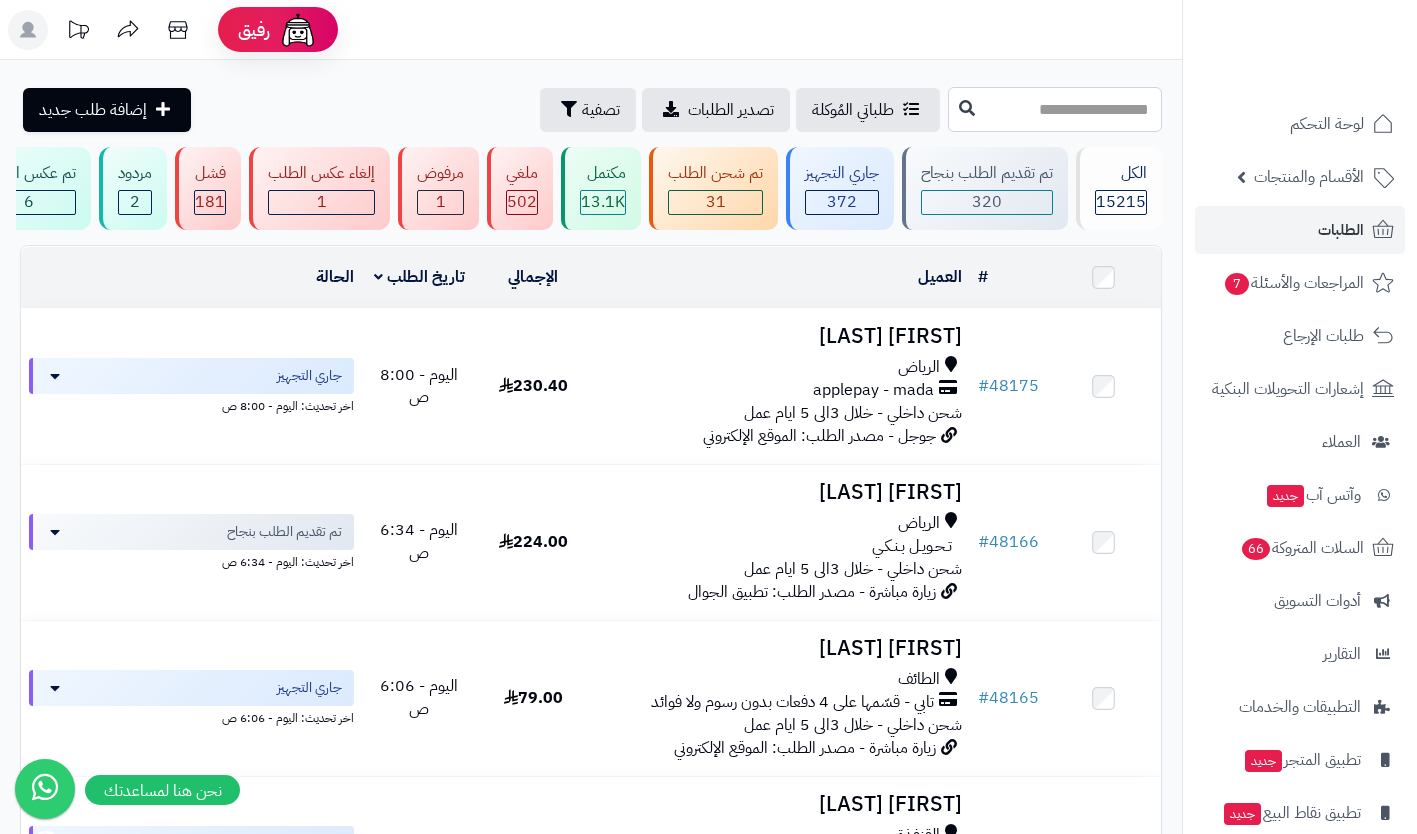 click at bounding box center [1055, 109] 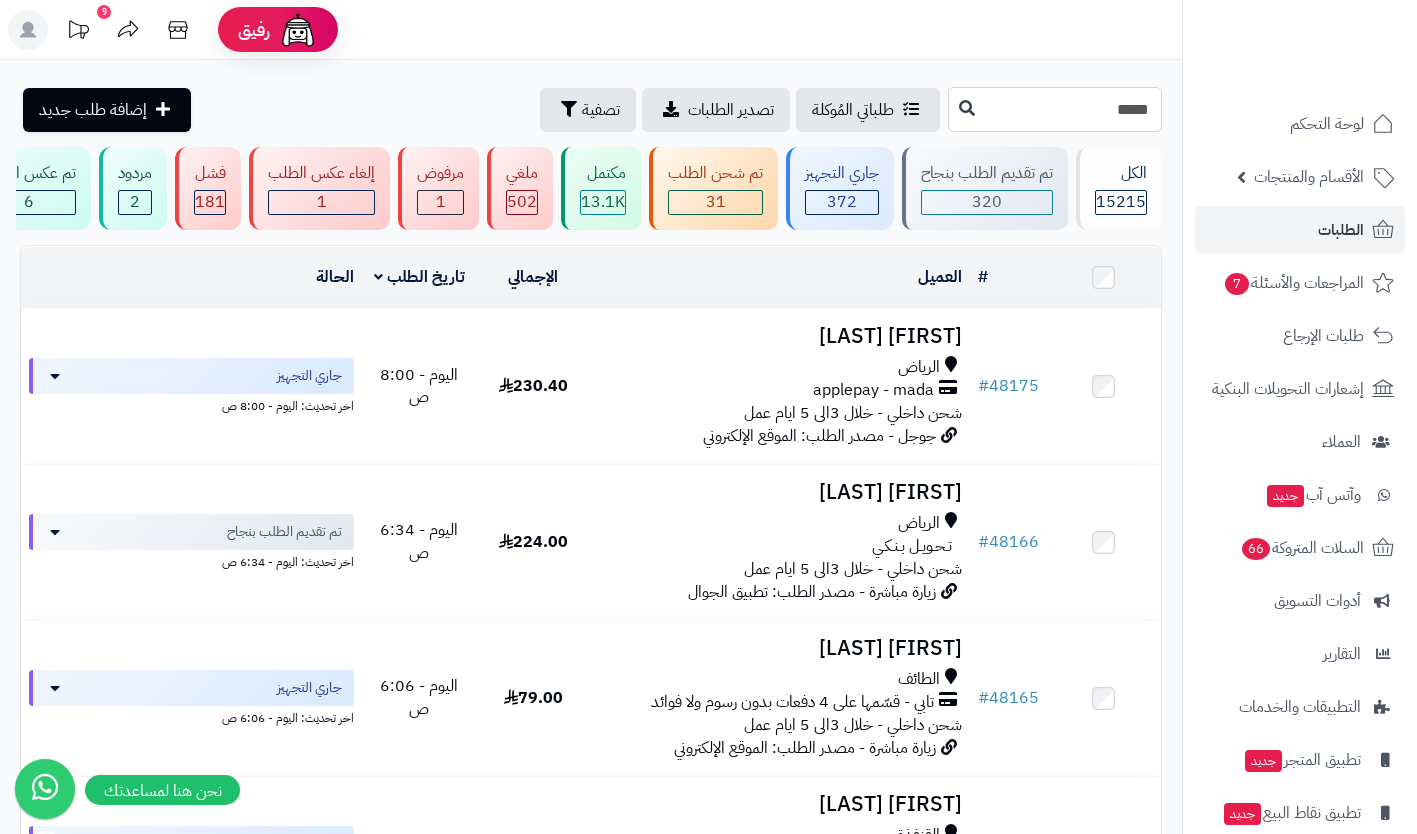 type on "*****" 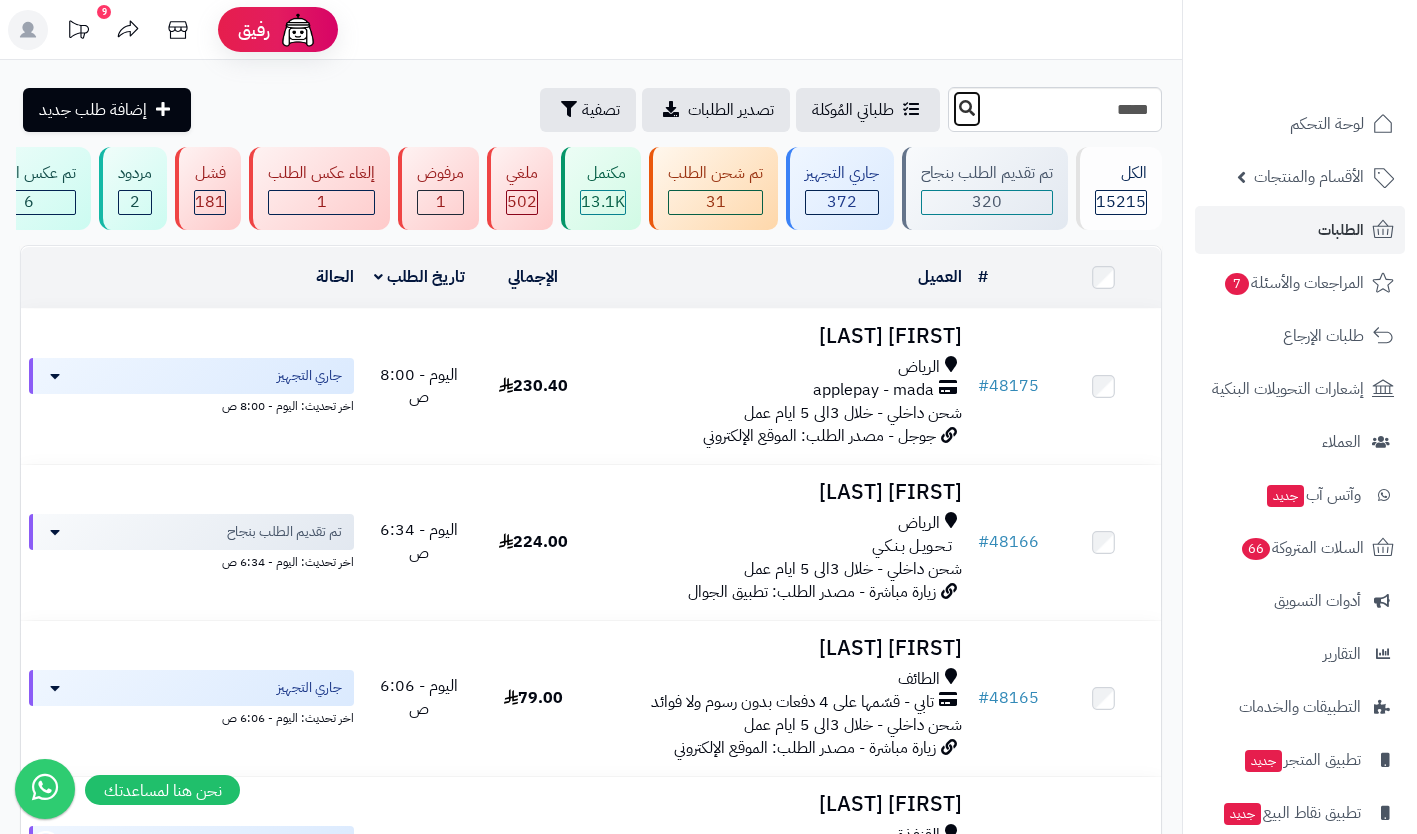 click at bounding box center (967, 109) 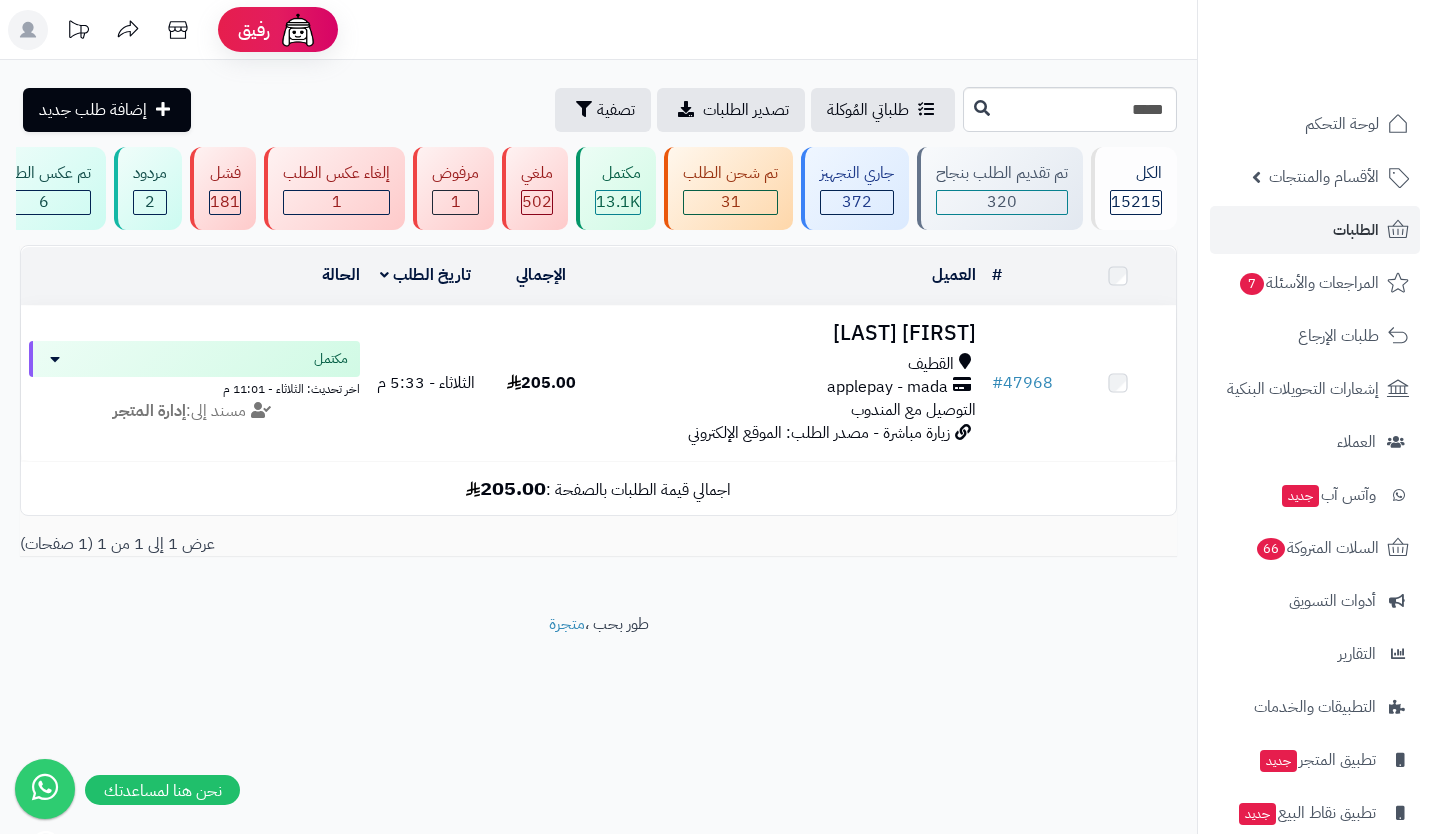 scroll, scrollTop: 0, scrollLeft: 0, axis: both 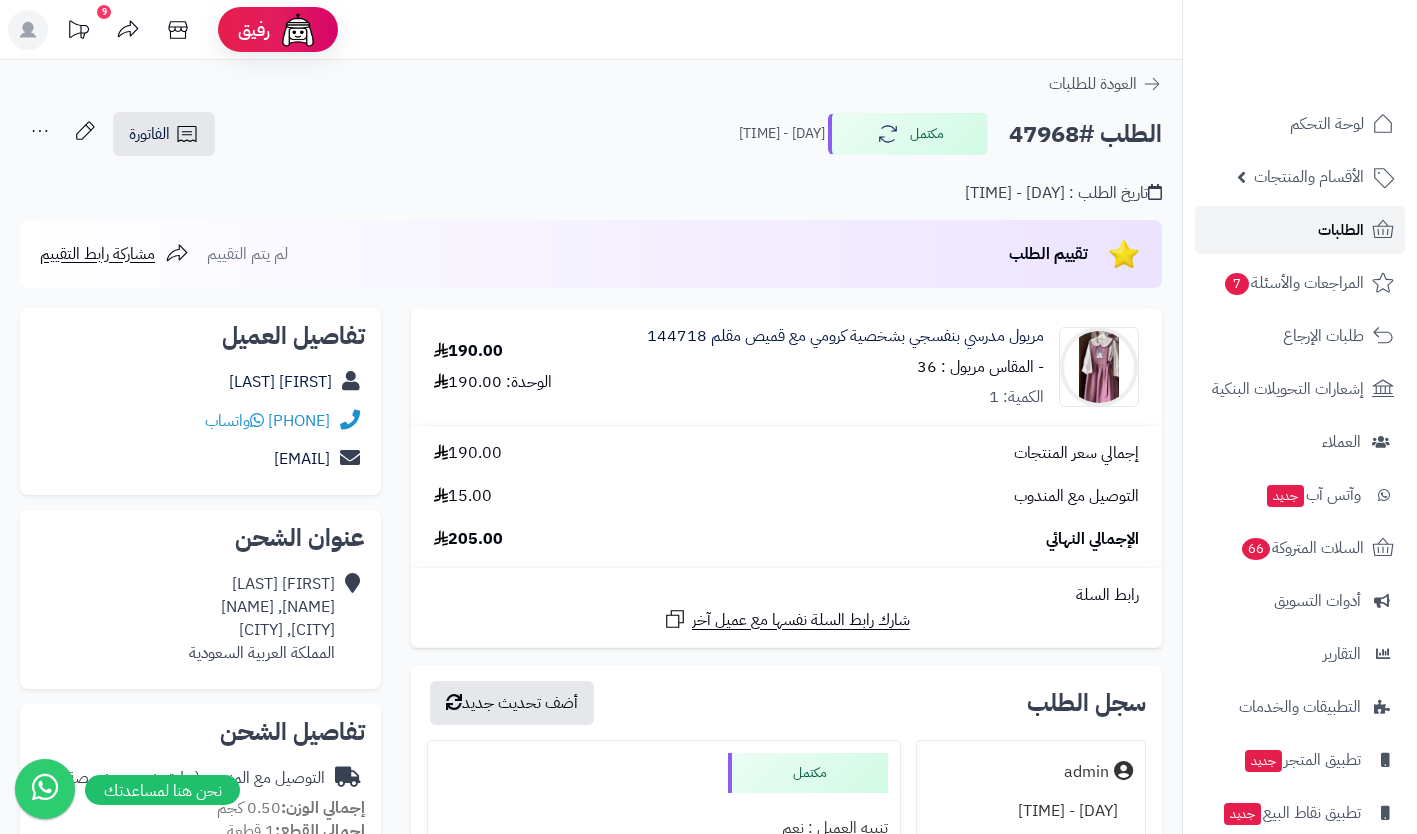click on "الطلبات" at bounding box center (1341, 230) 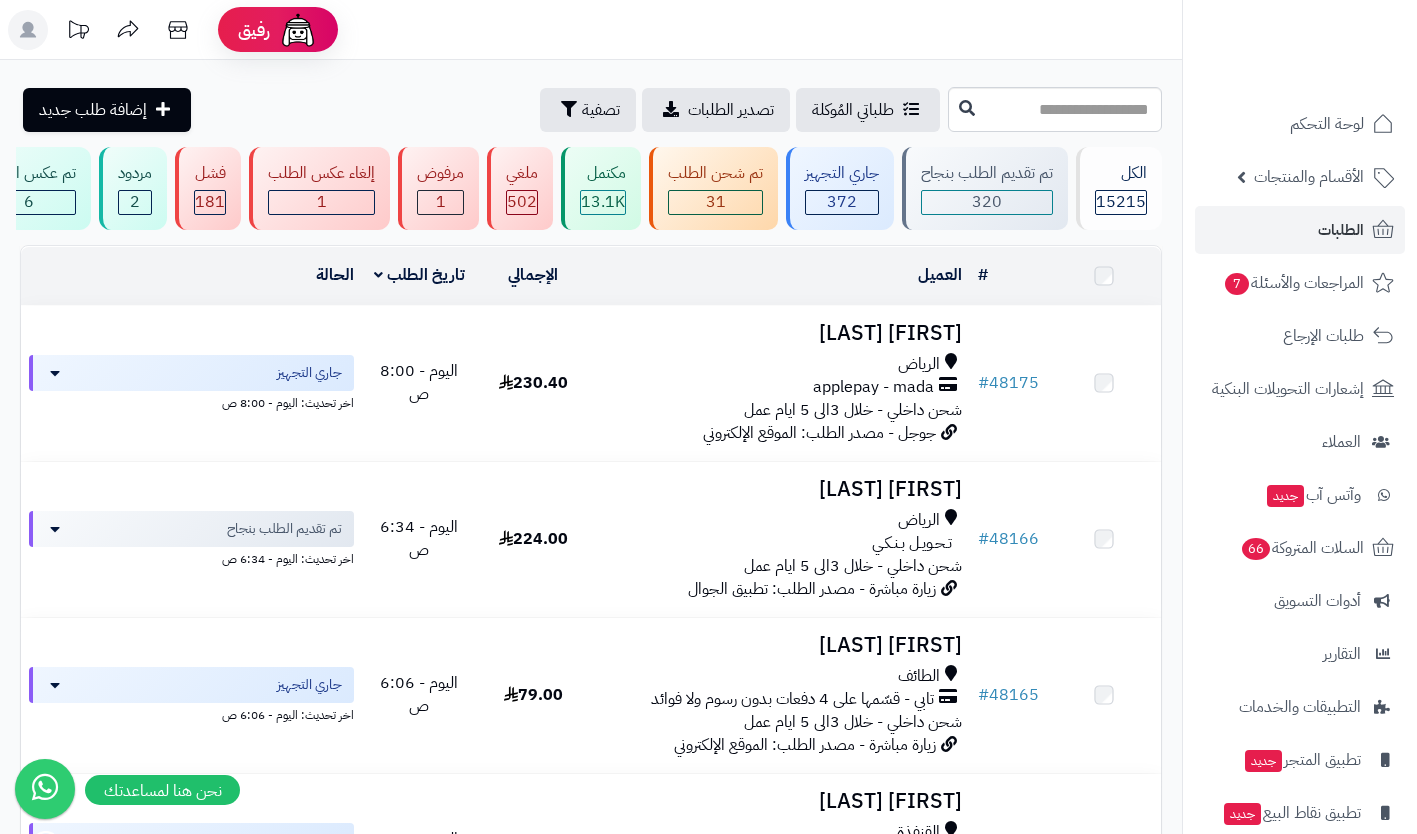 scroll, scrollTop: 0, scrollLeft: 0, axis: both 